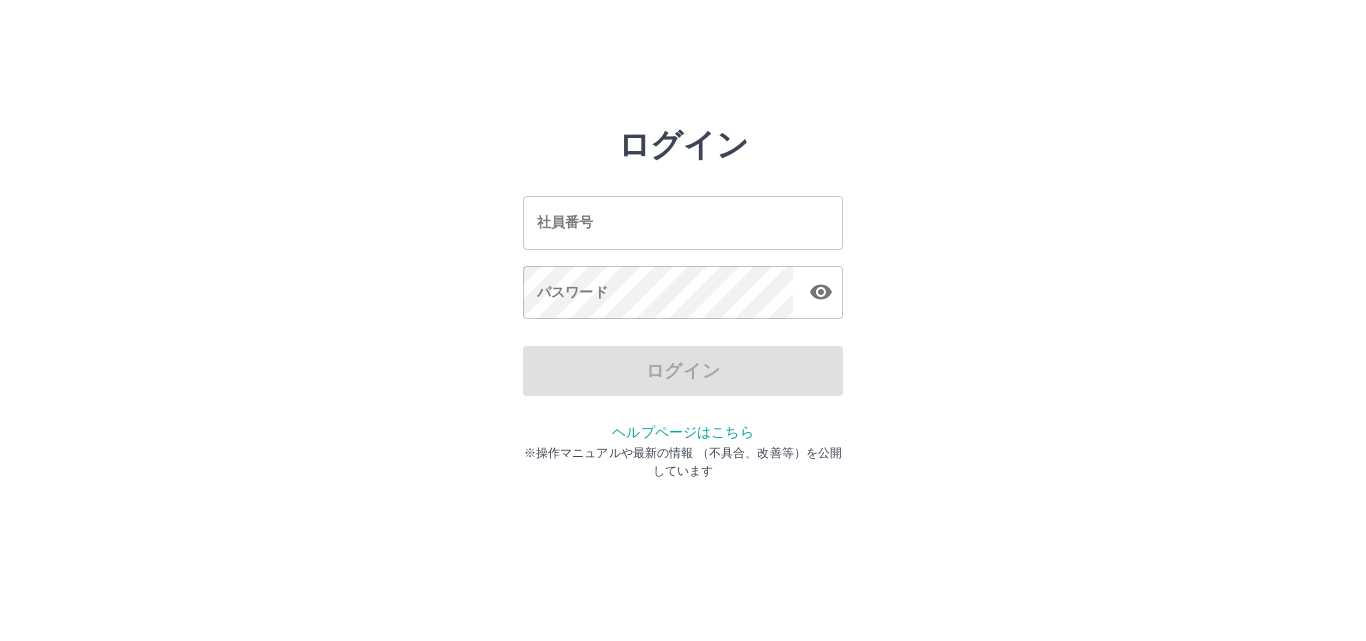 scroll, scrollTop: 0, scrollLeft: 0, axis: both 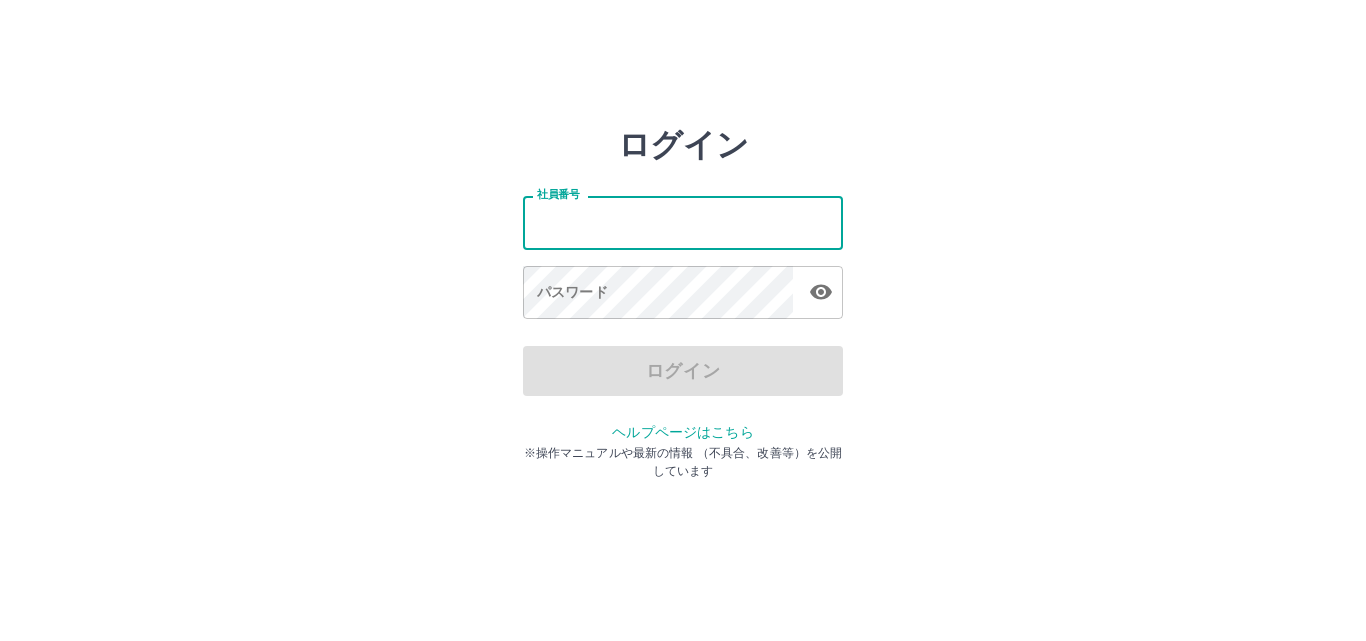 type on "*******" 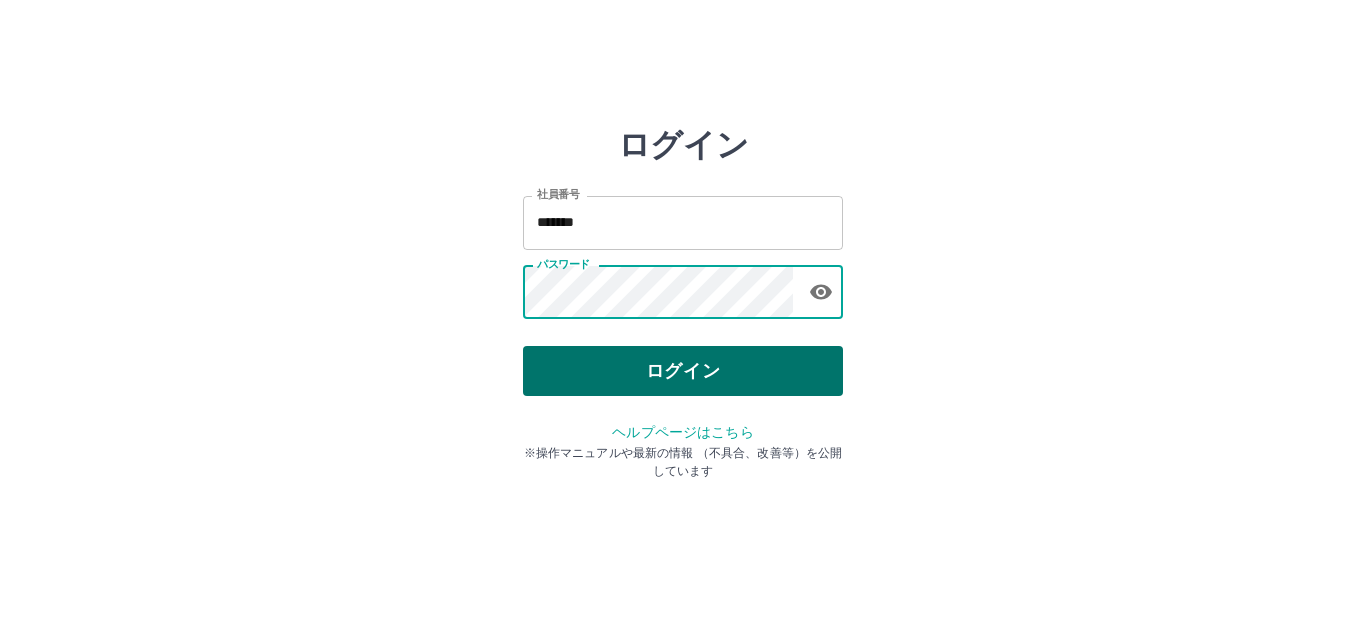 click on "ログイン" at bounding box center (683, 371) 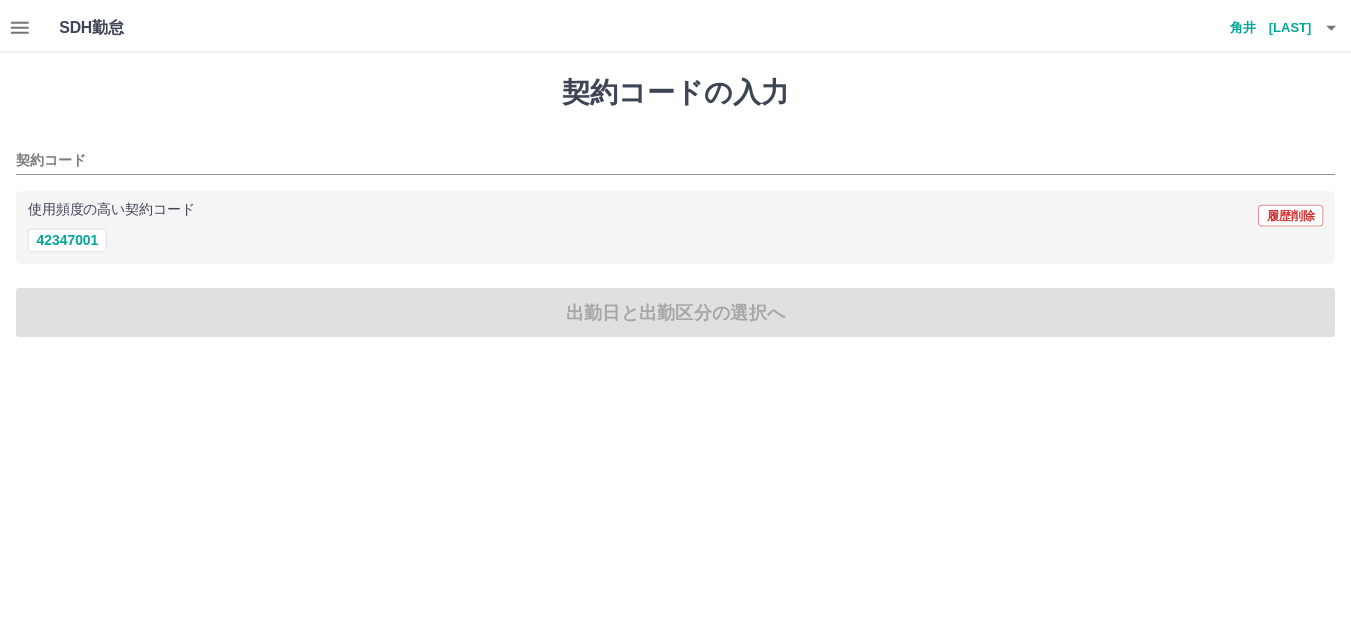 scroll, scrollTop: 0, scrollLeft: 0, axis: both 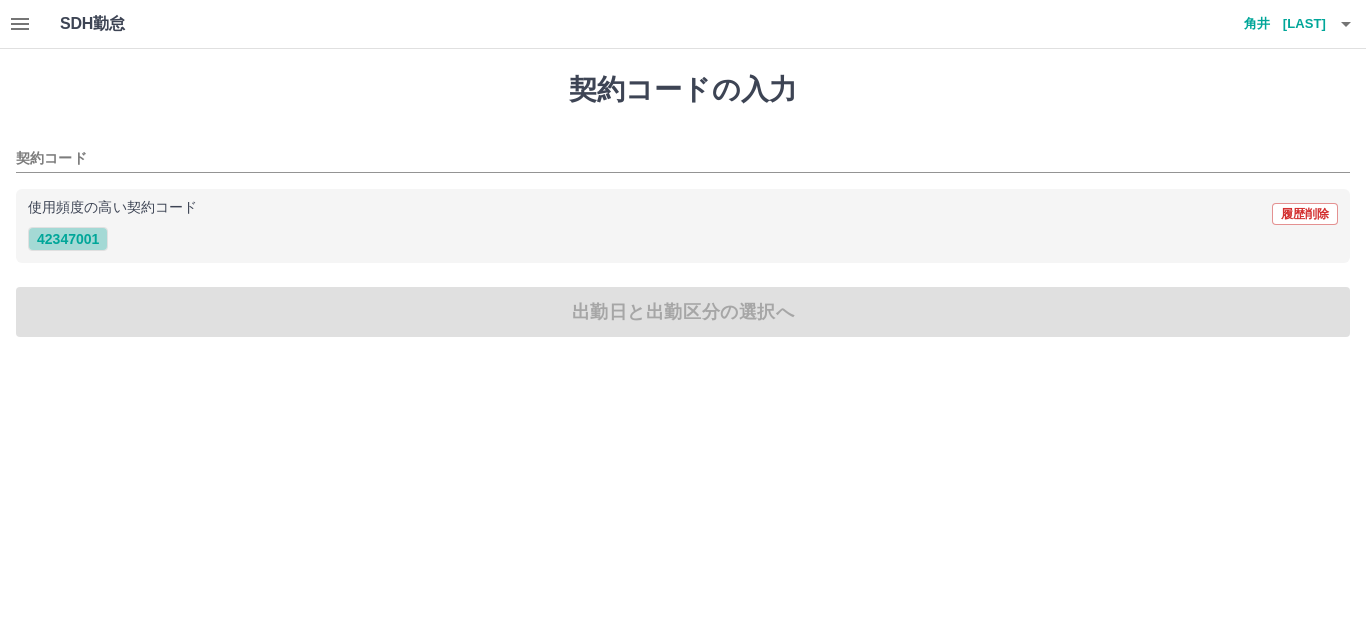 click on "42347001" at bounding box center [68, 239] 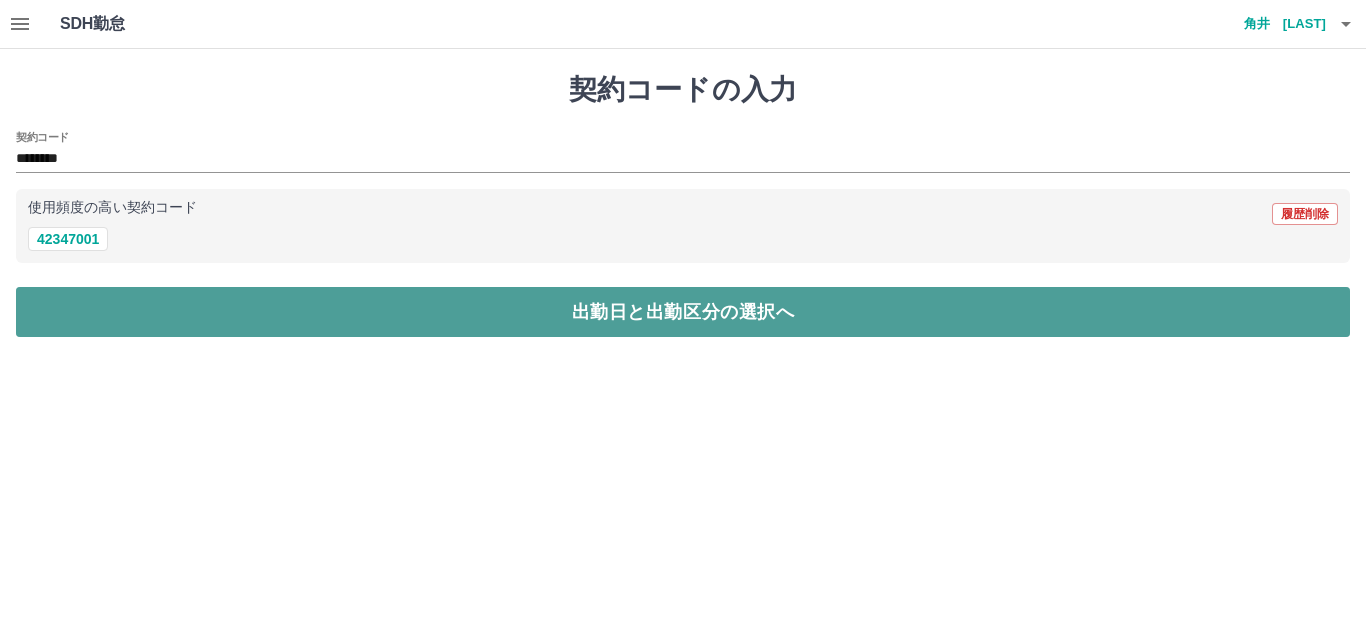 click on "出勤日と出勤区分の選択へ" at bounding box center [683, 312] 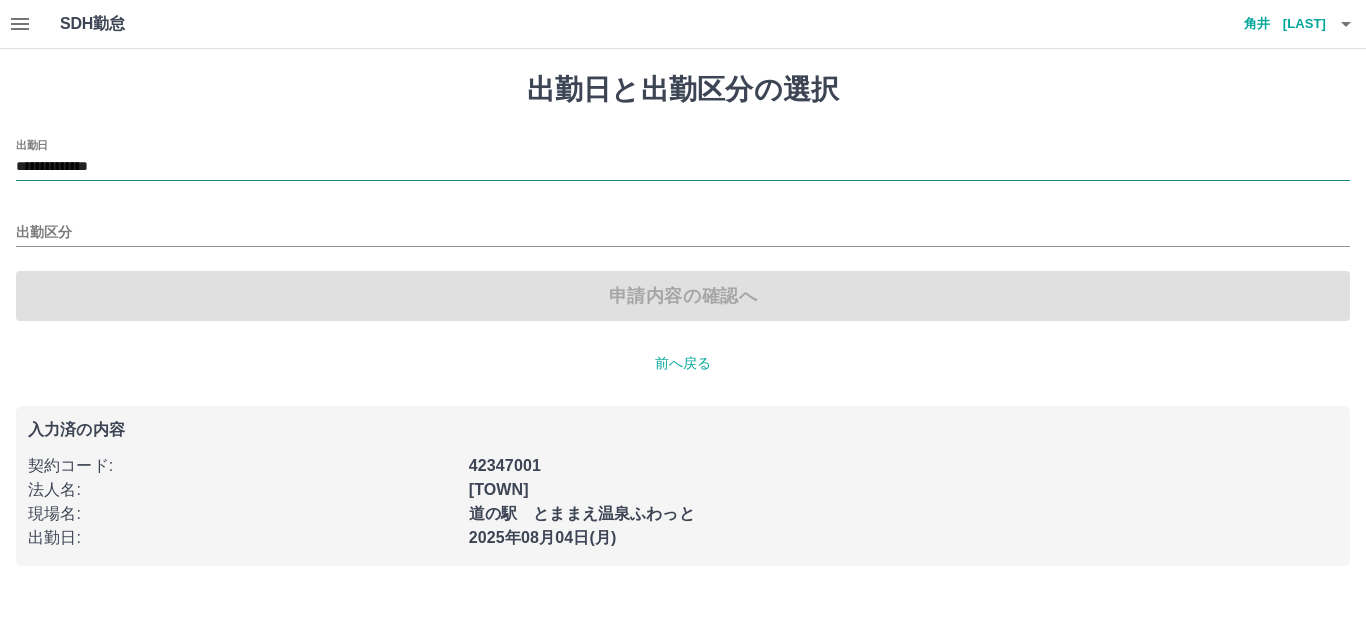 click on "**********" at bounding box center (683, 167) 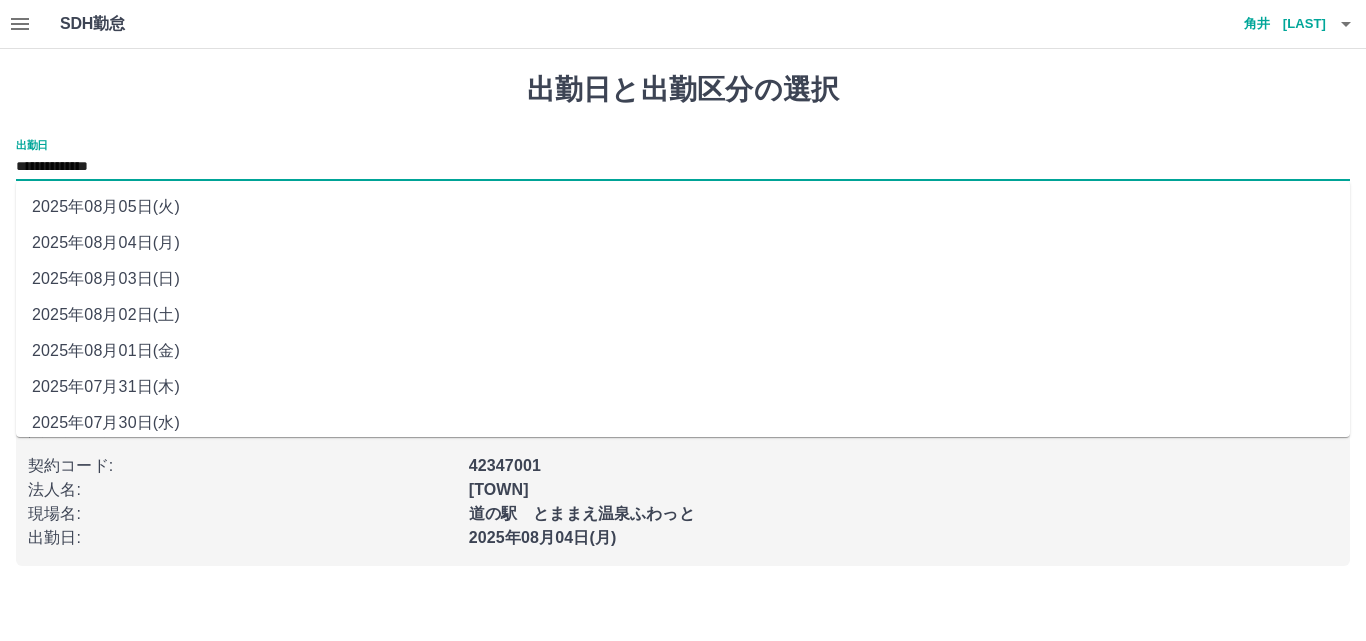 click on "2025年08月03日(日)" at bounding box center [683, 279] 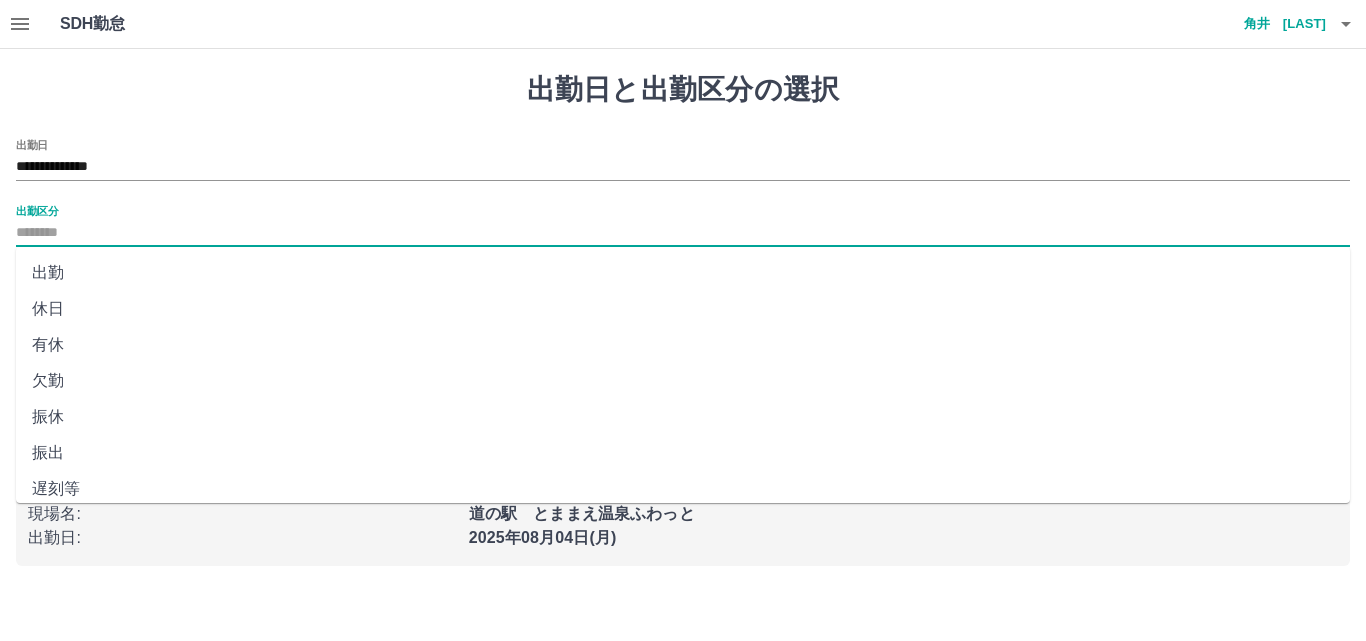 click on "出勤区分" at bounding box center (683, 233) 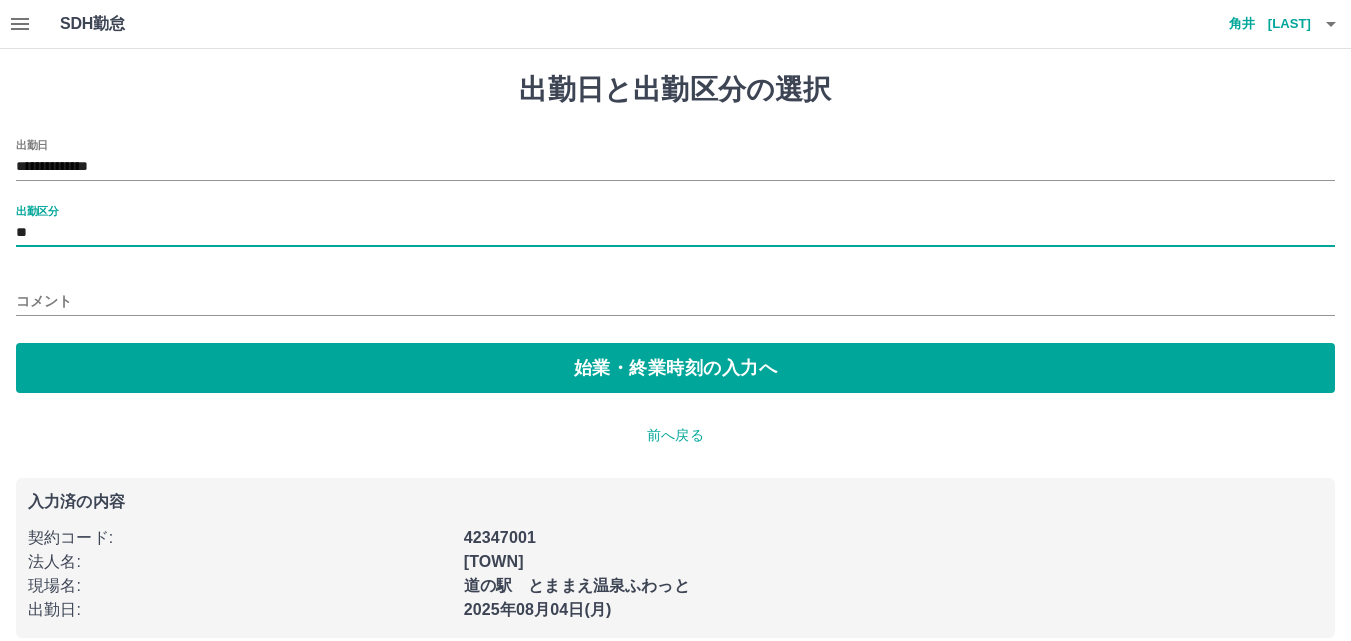 click on "コメント" at bounding box center [675, 301] 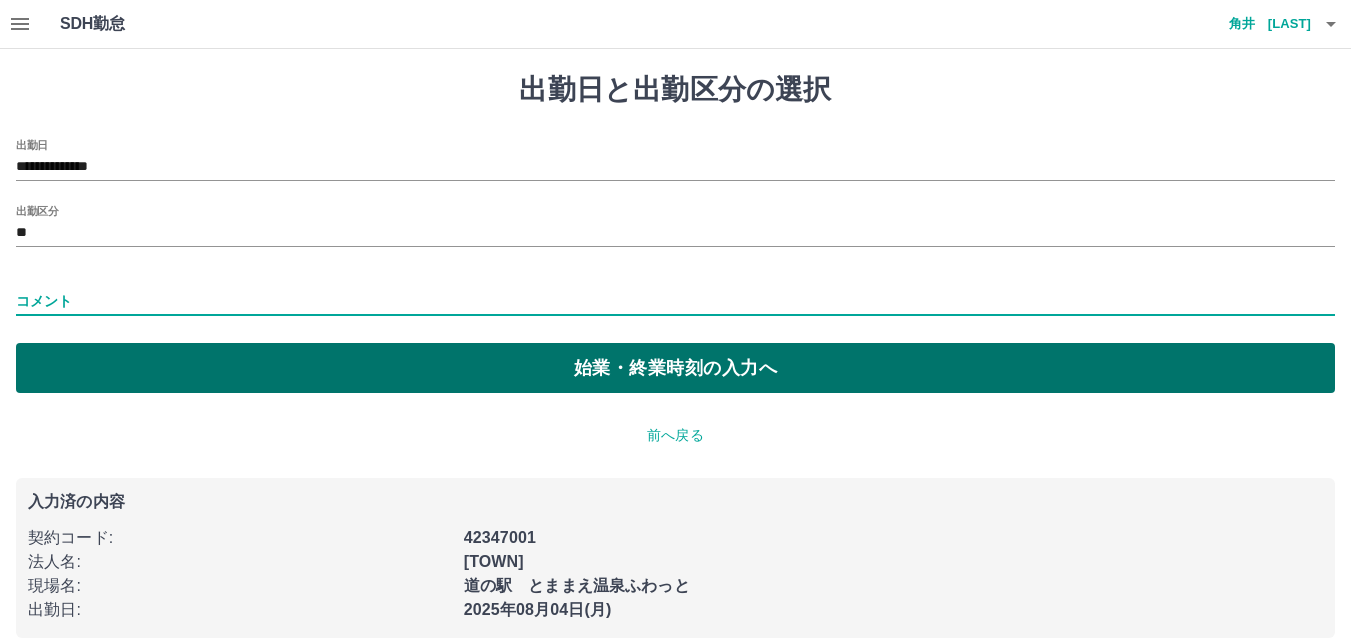 type on "***" 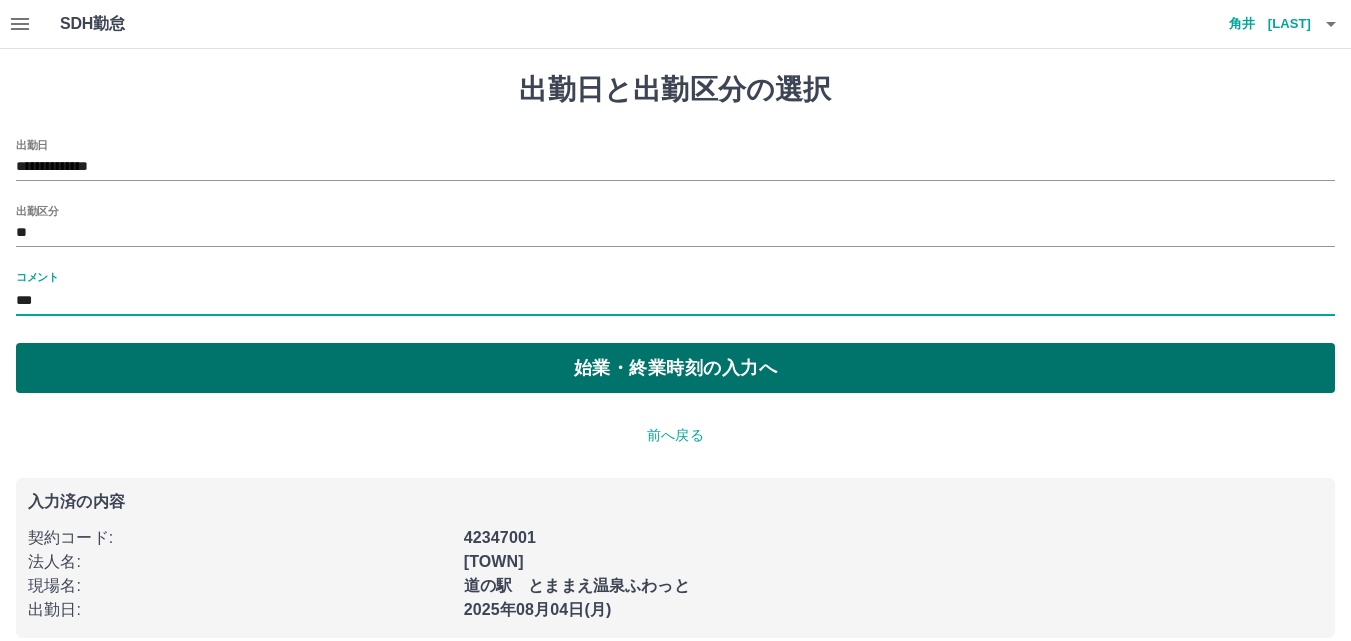 click on "始業・終業時刻の入力へ" at bounding box center [675, 368] 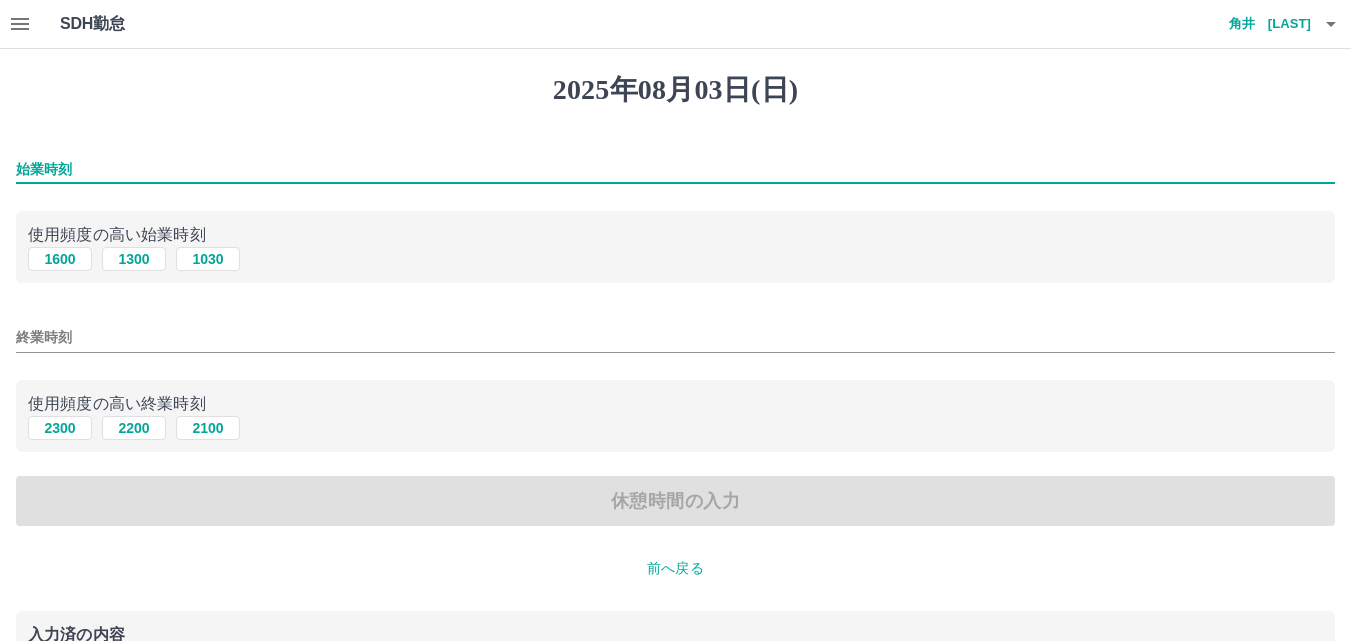 click on "始業時刻" at bounding box center (675, 169) 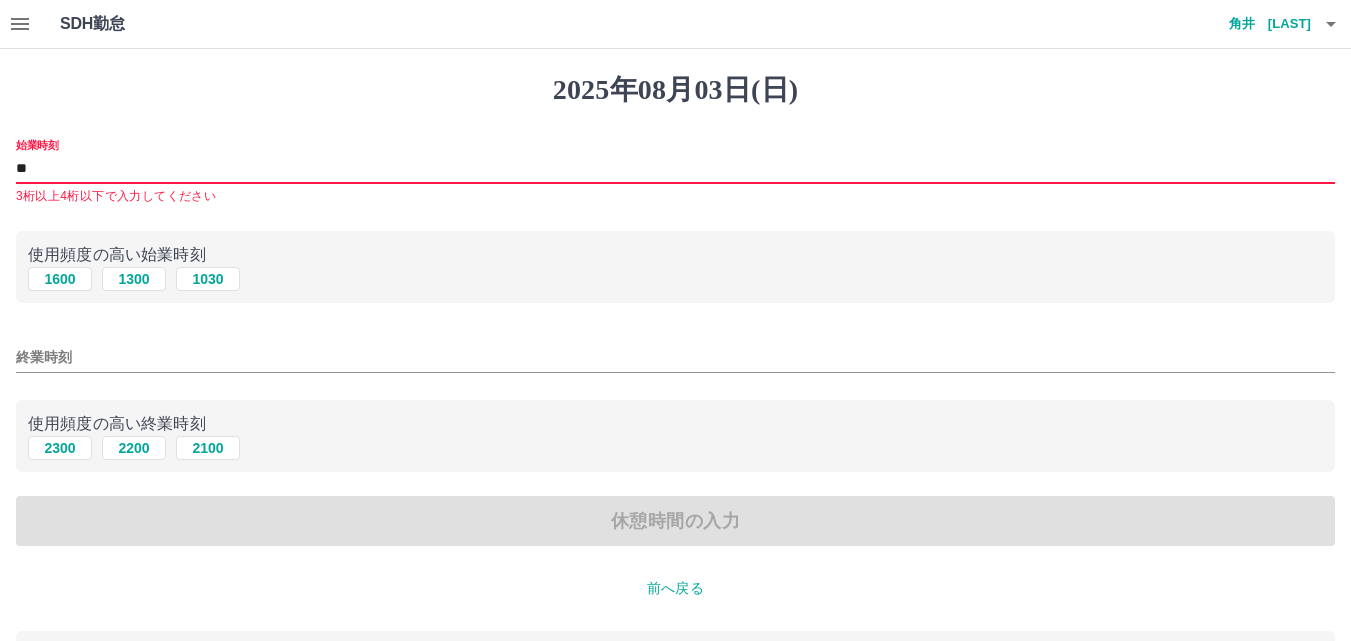 type on "****" 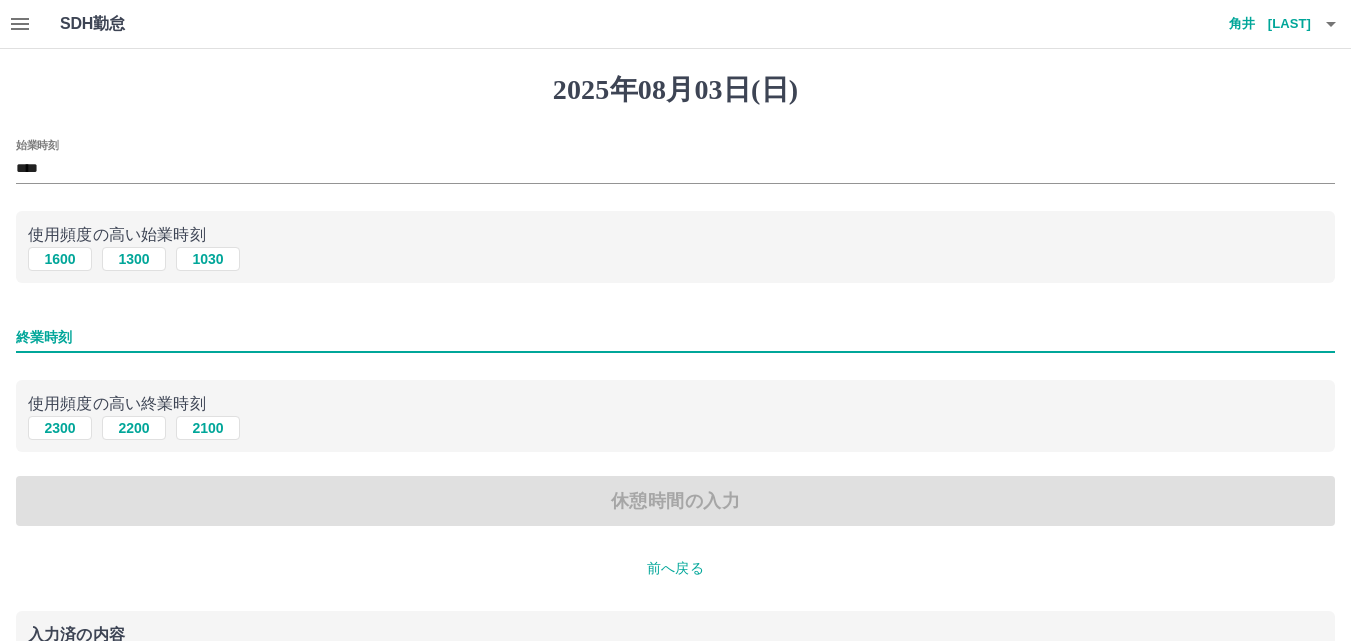 click on "終業時刻" at bounding box center (675, 337) 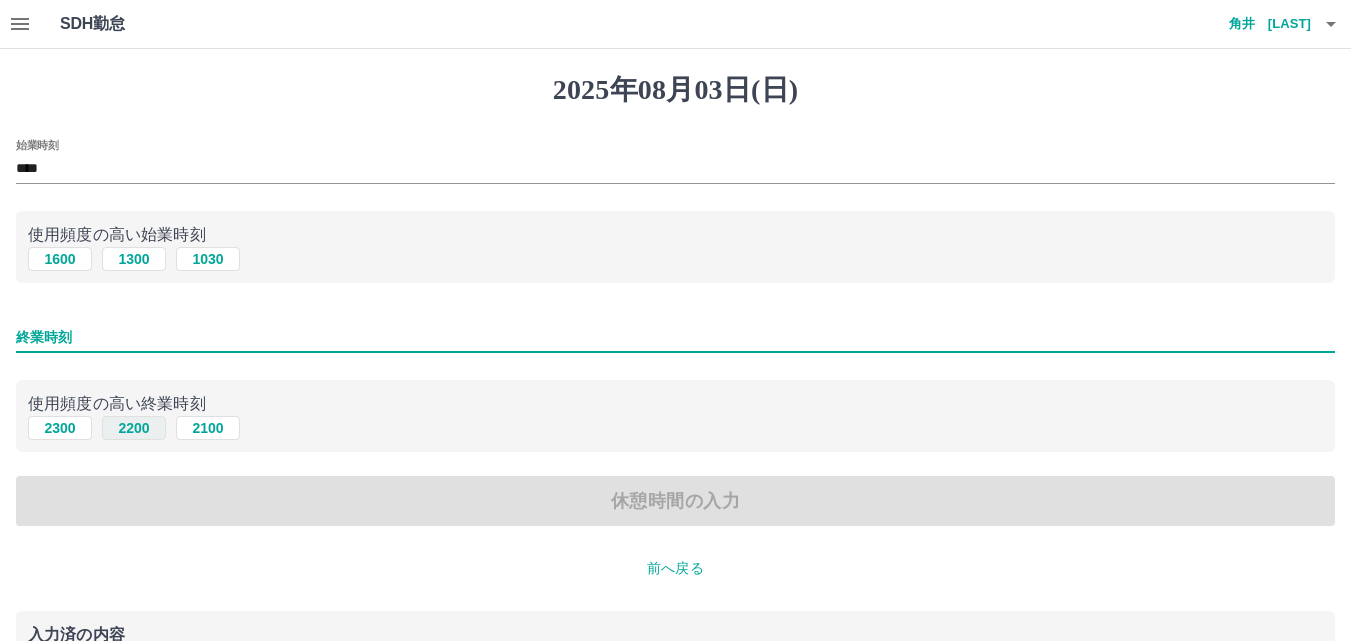 type on "****" 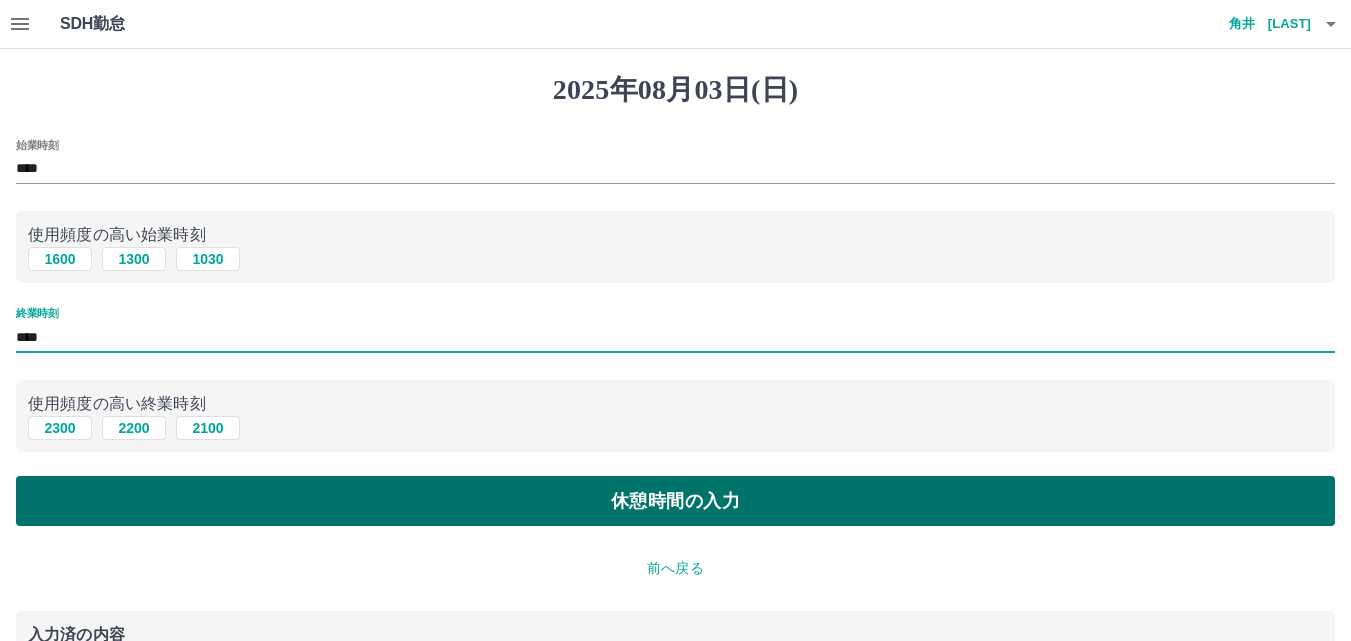 click on "休憩時間の入力" at bounding box center [675, 501] 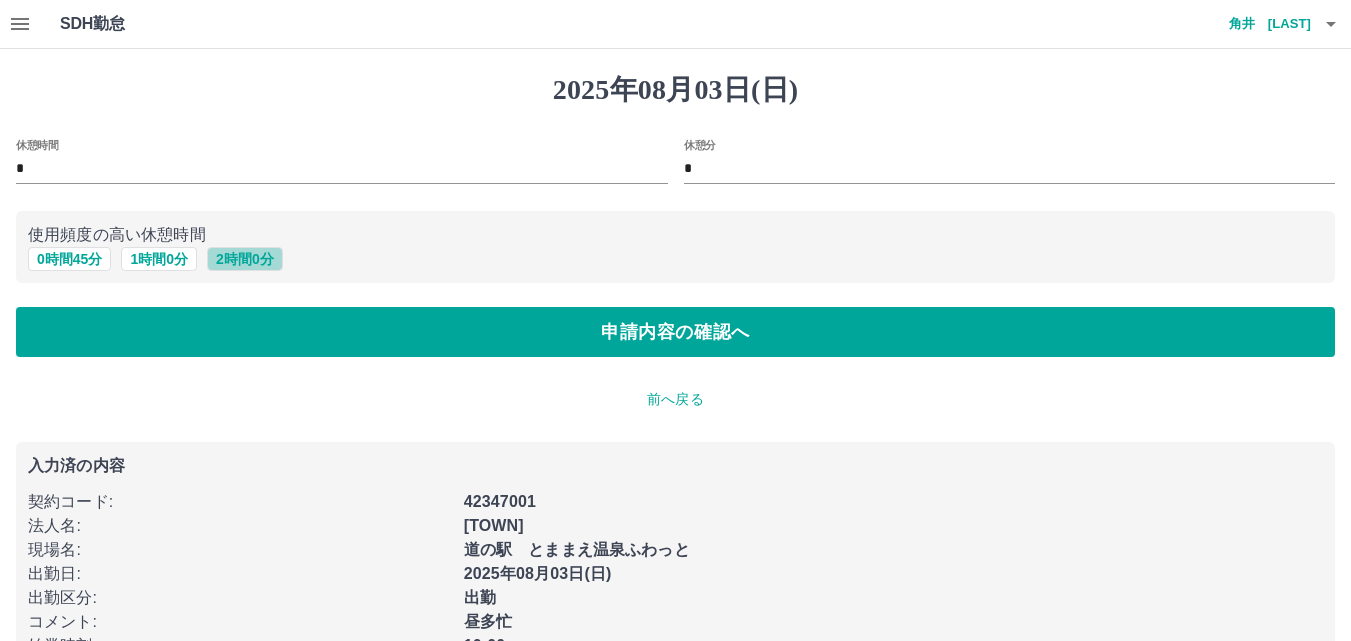 click on "2 時間 0 分" at bounding box center [245, 259] 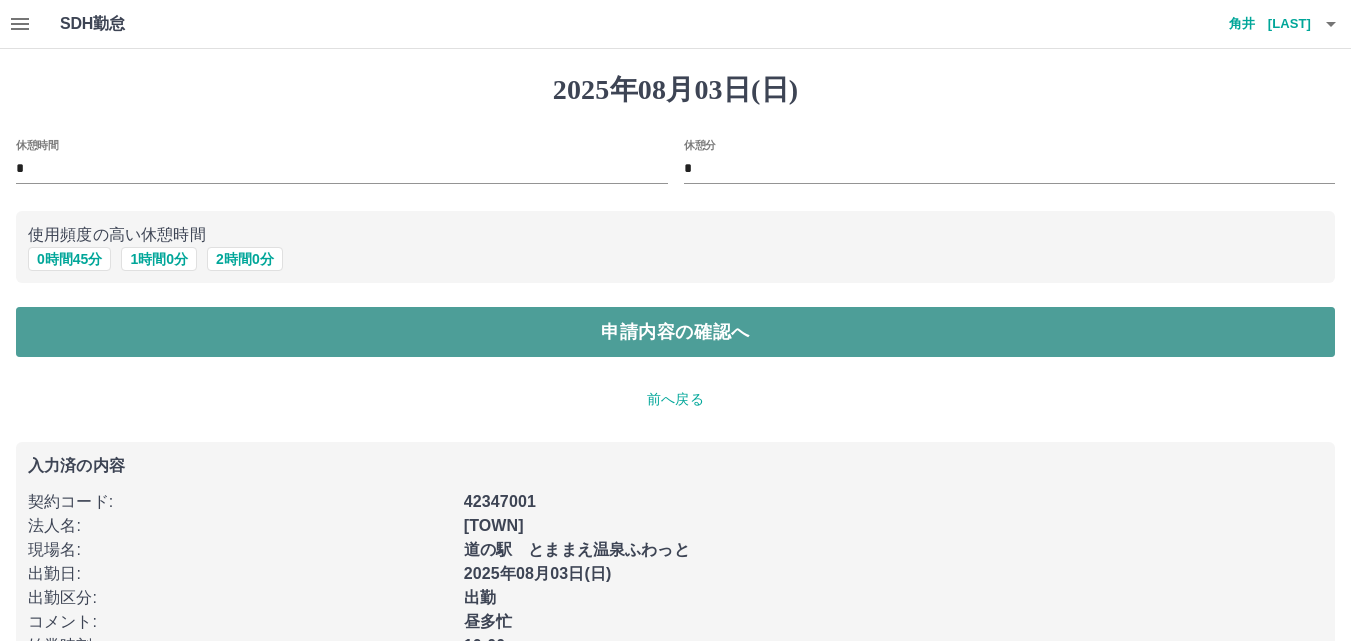 click on "申請内容の確認へ" at bounding box center [675, 332] 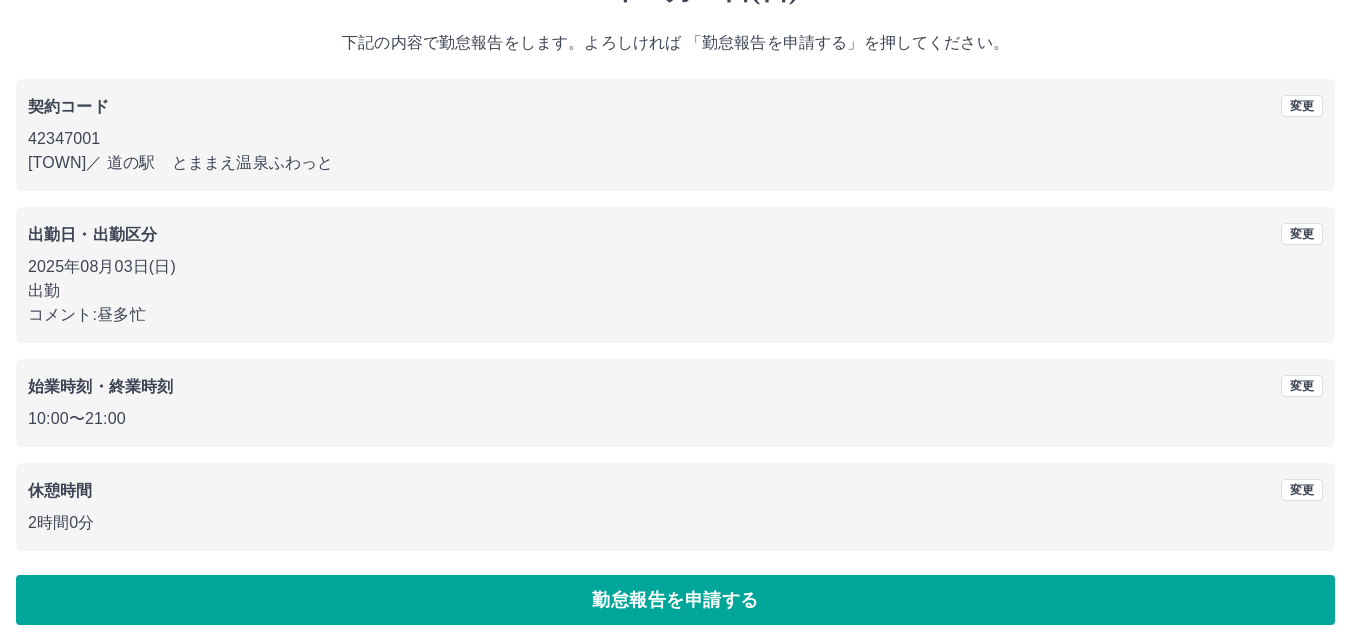 scroll, scrollTop: 108, scrollLeft: 0, axis: vertical 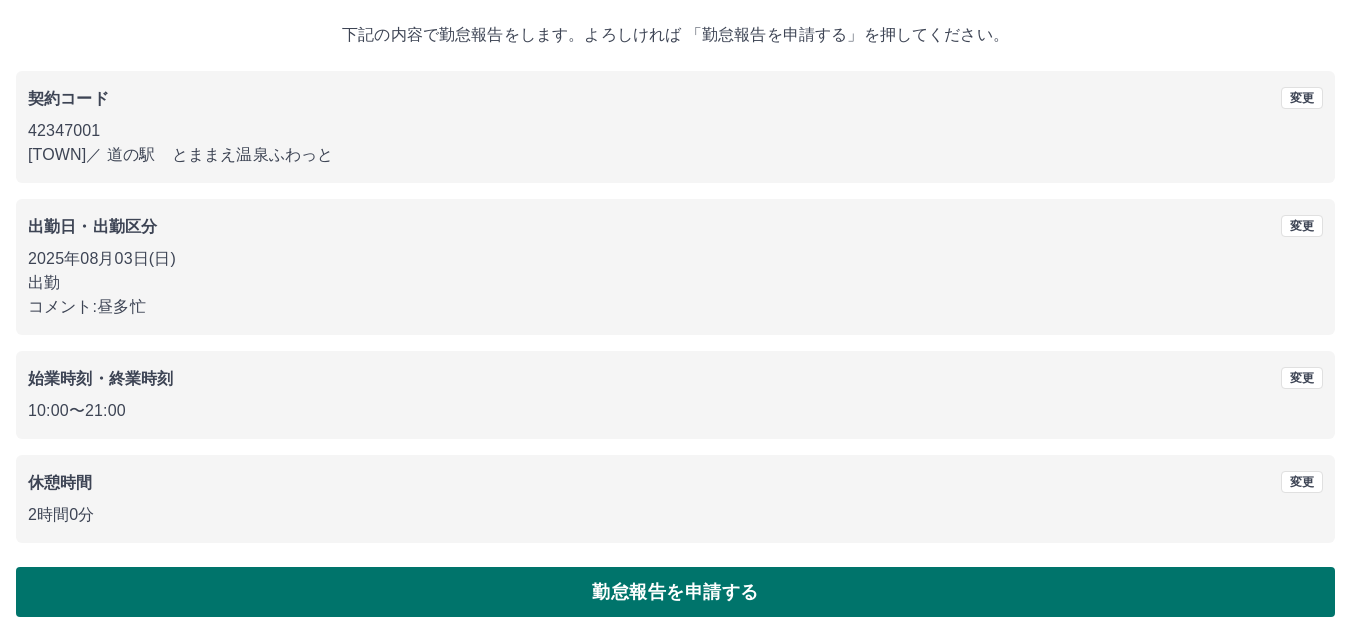 click on "勤怠報告を申請する" at bounding box center (675, 592) 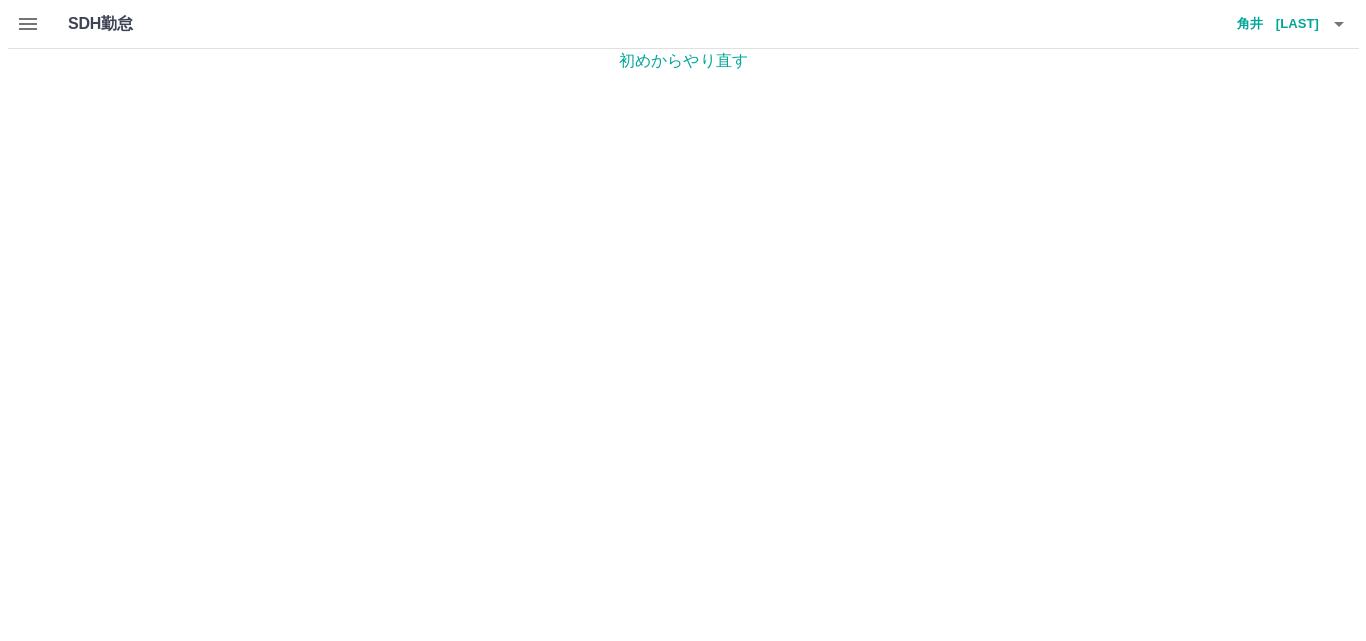 scroll, scrollTop: 0, scrollLeft: 0, axis: both 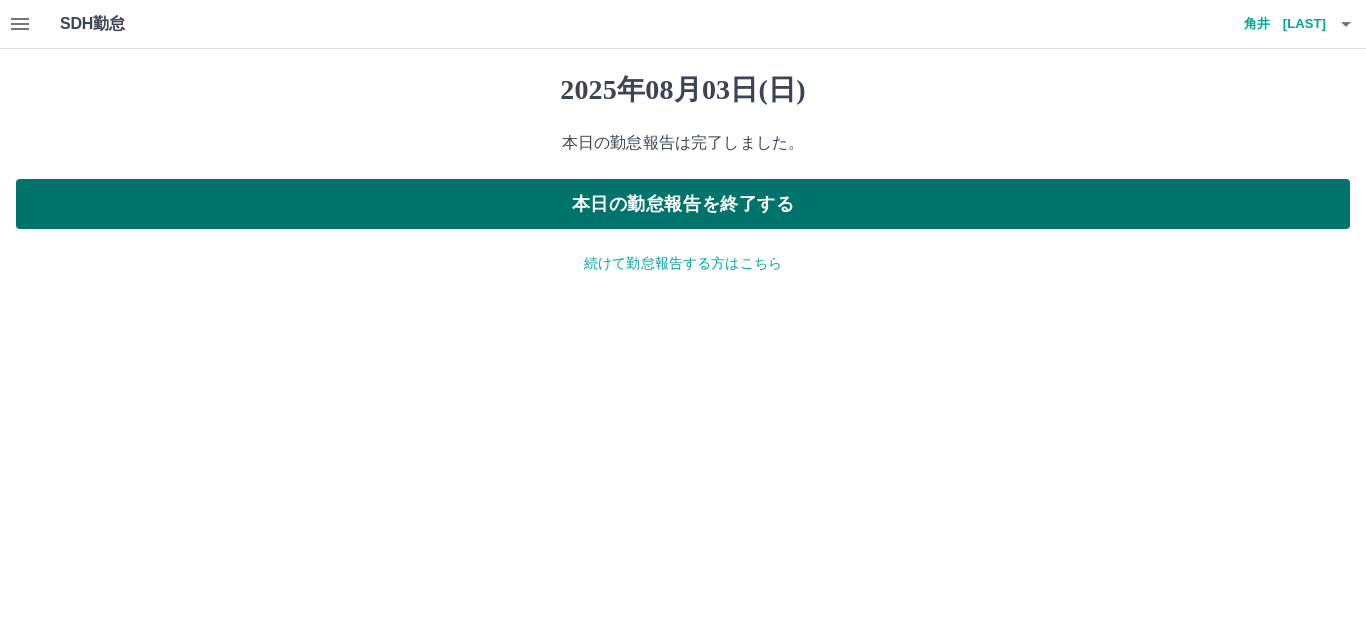 click on "本日の勤怠報告を終了する" at bounding box center (683, 204) 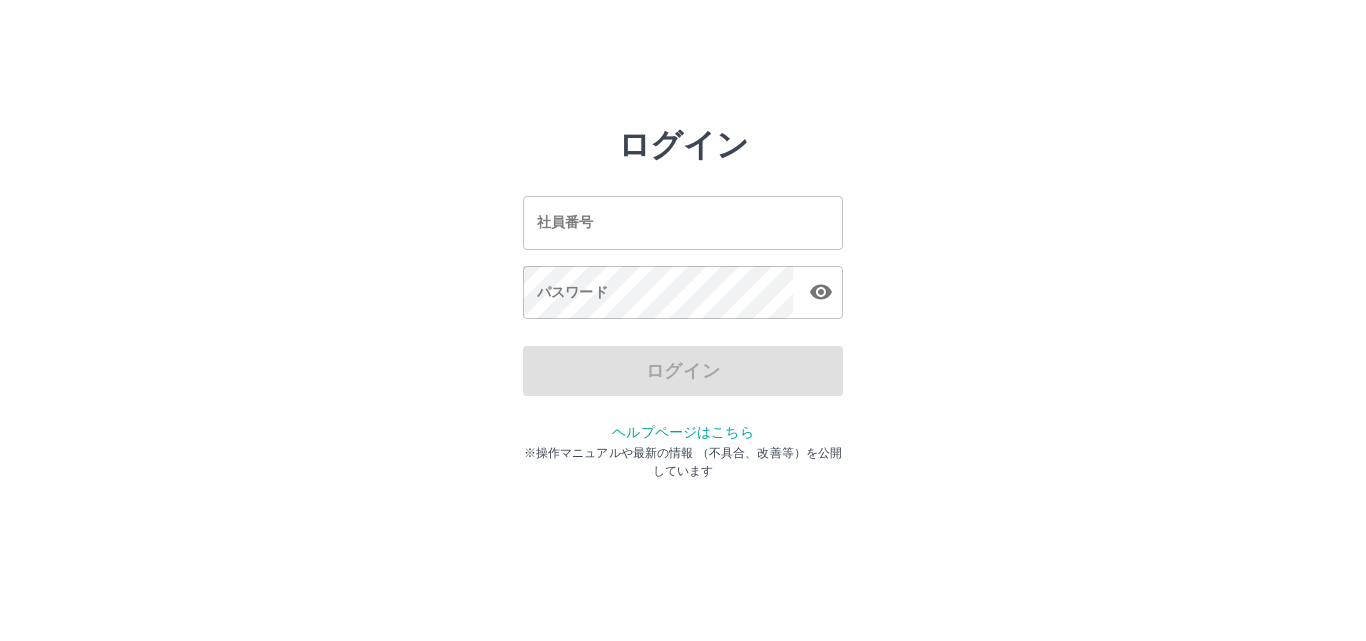 scroll, scrollTop: 0, scrollLeft: 0, axis: both 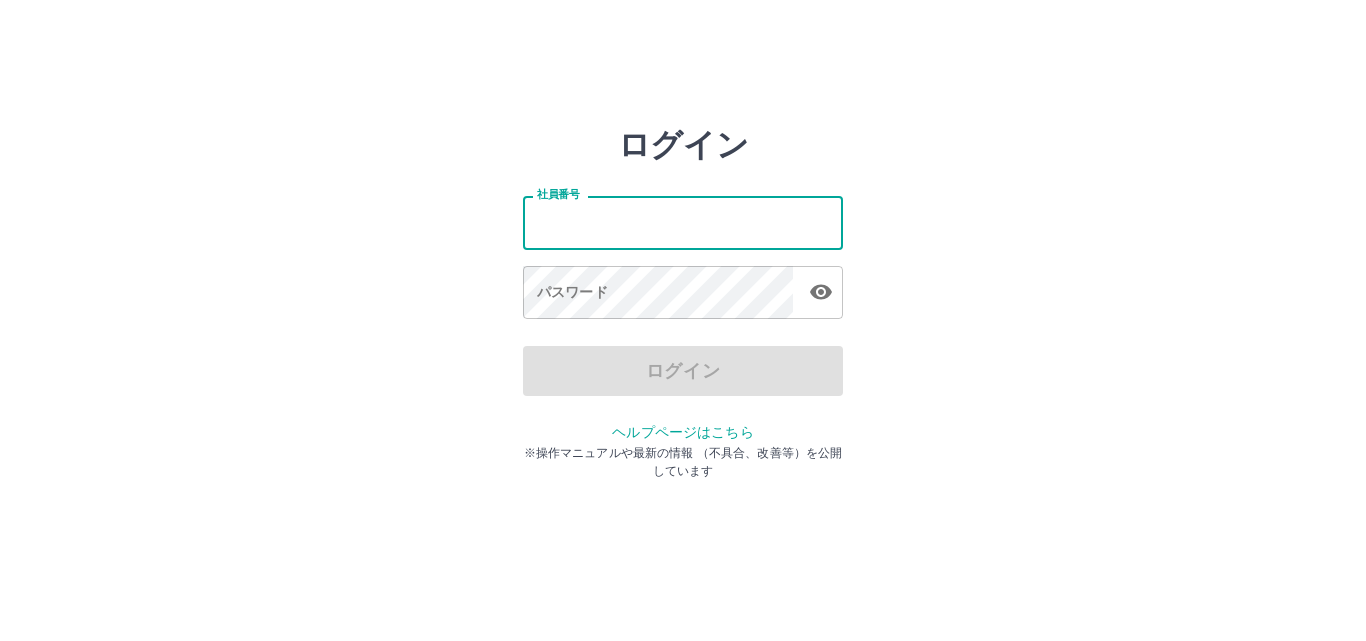 click on "社員番号" at bounding box center [683, 222] 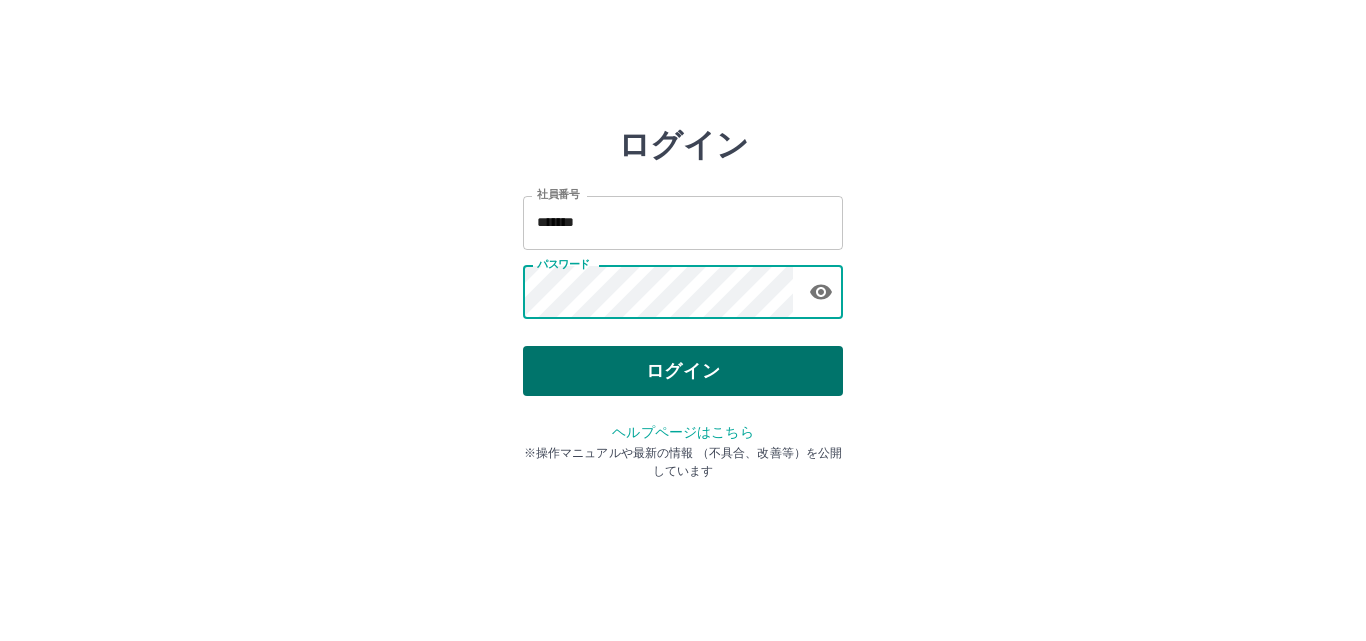 click on "ログイン" at bounding box center (683, 371) 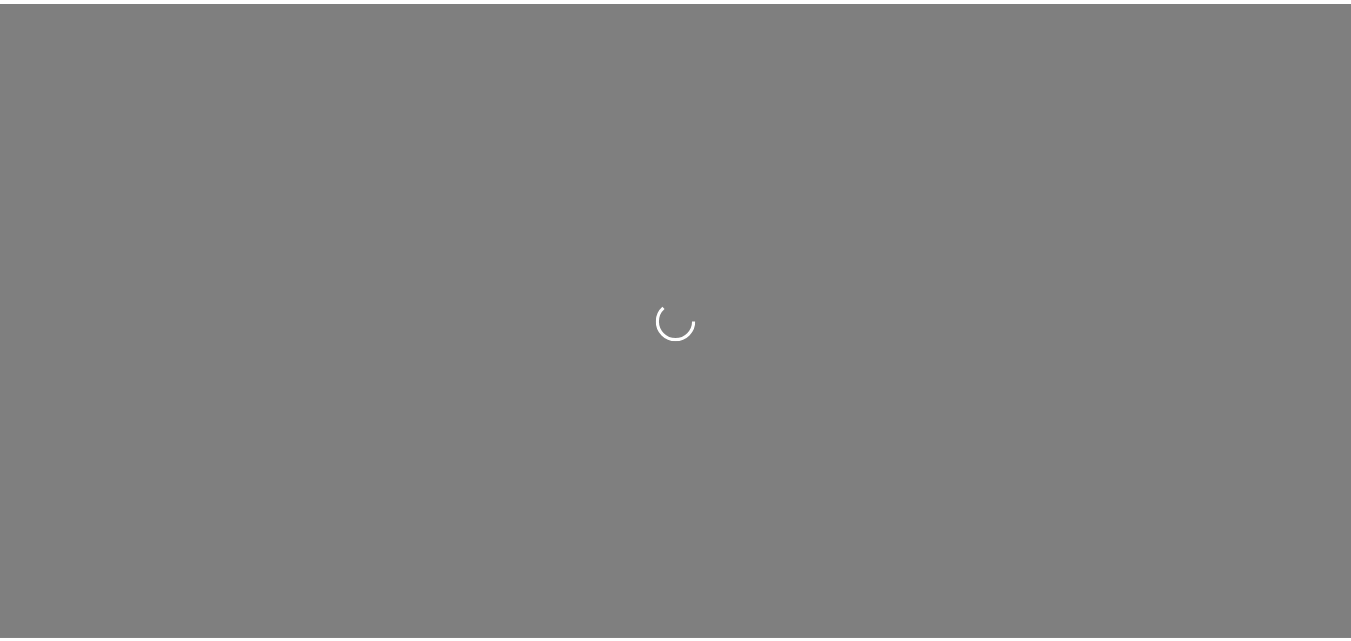 scroll, scrollTop: 0, scrollLeft: 0, axis: both 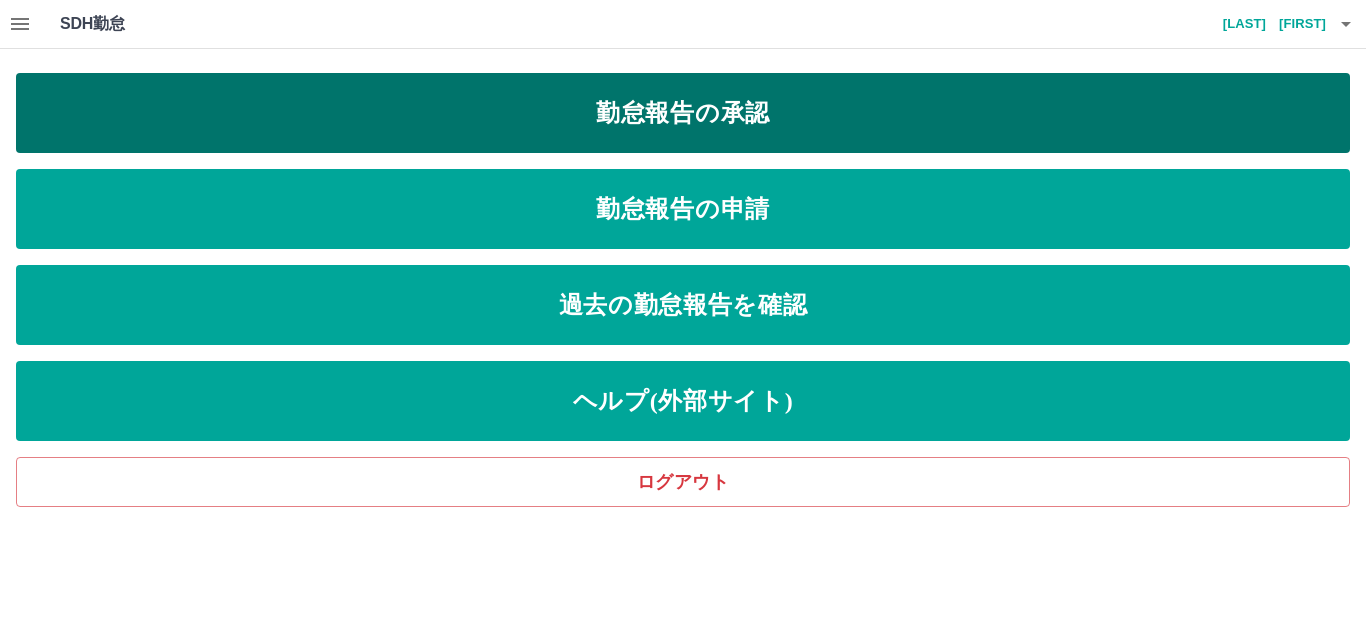 click on "勤怠報告の承認" at bounding box center (683, 113) 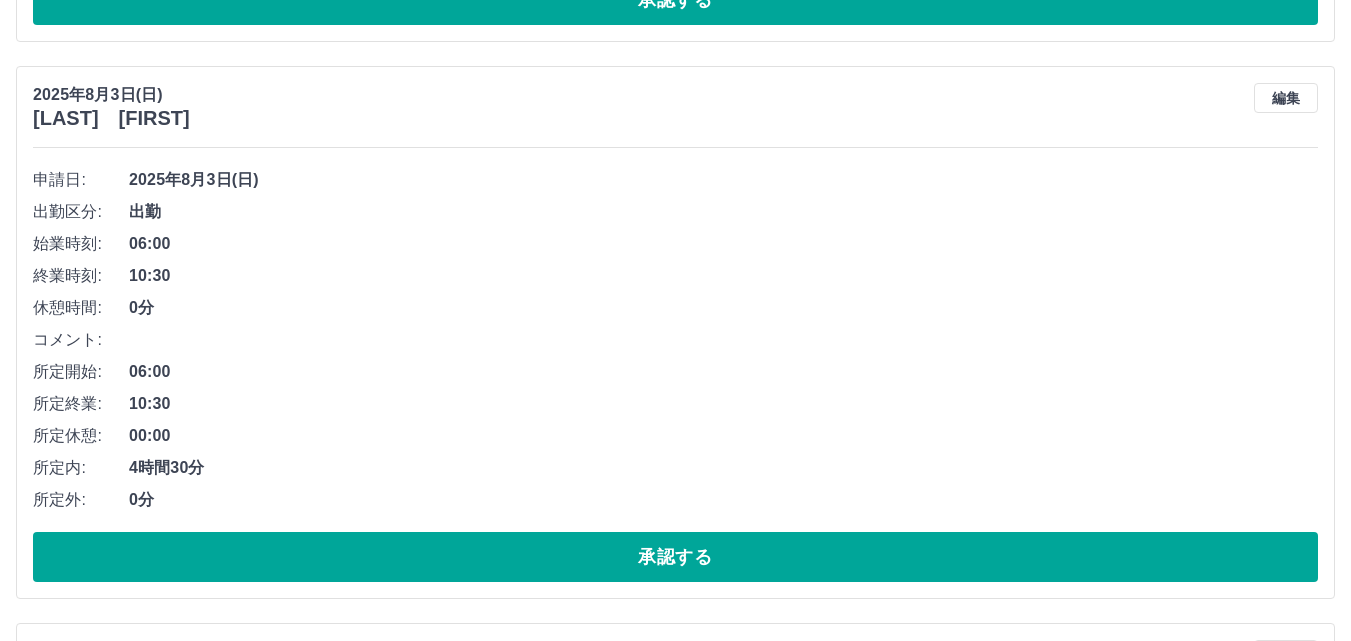 scroll, scrollTop: 1000, scrollLeft: 0, axis: vertical 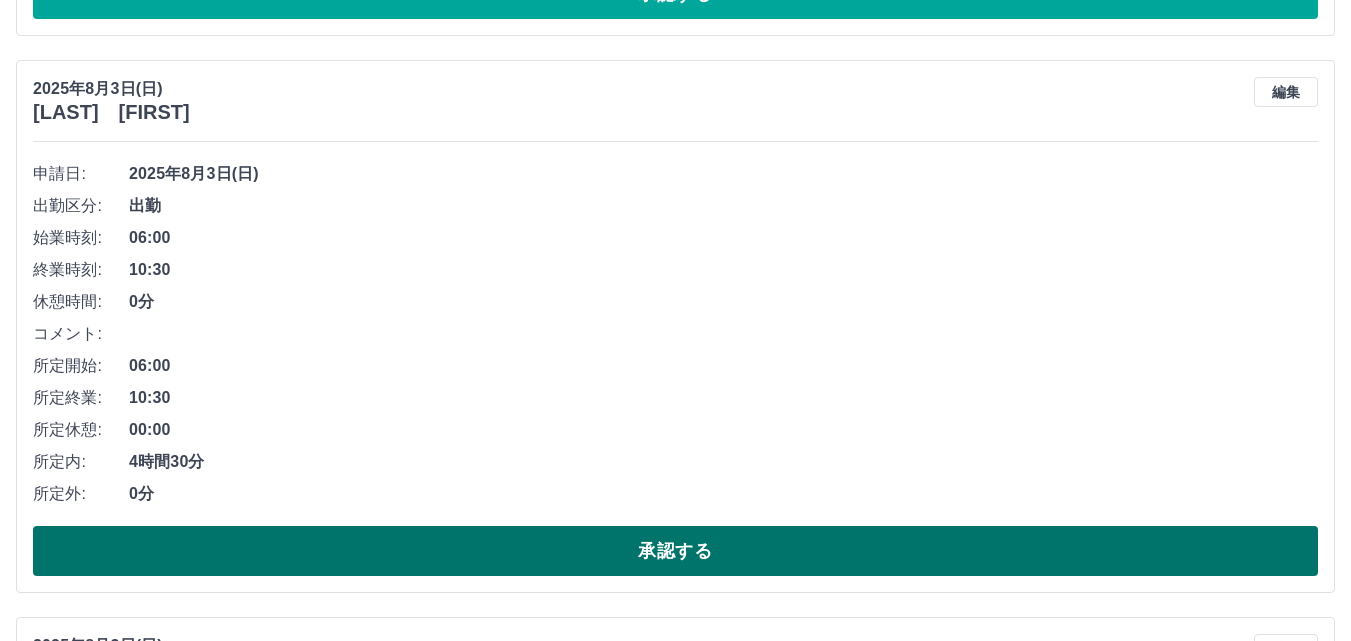 click on "承認する" at bounding box center (675, 551) 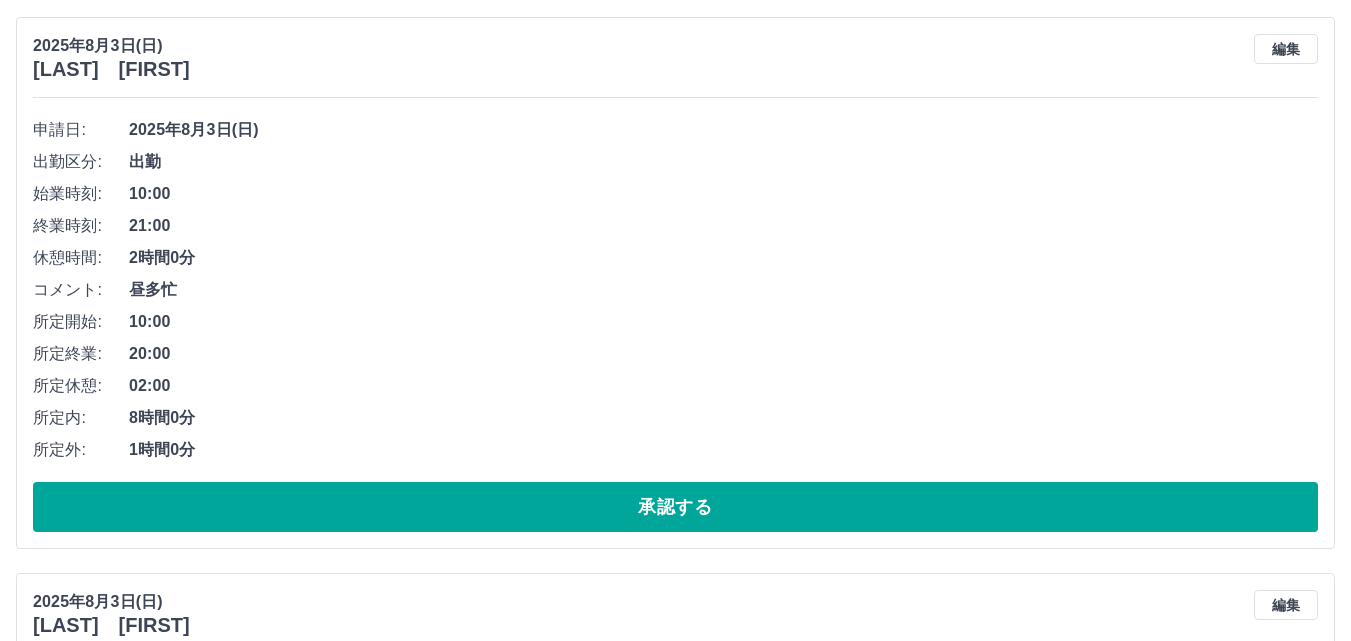scroll, scrollTop: 5500, scrollLeft: 0, axis: vertical 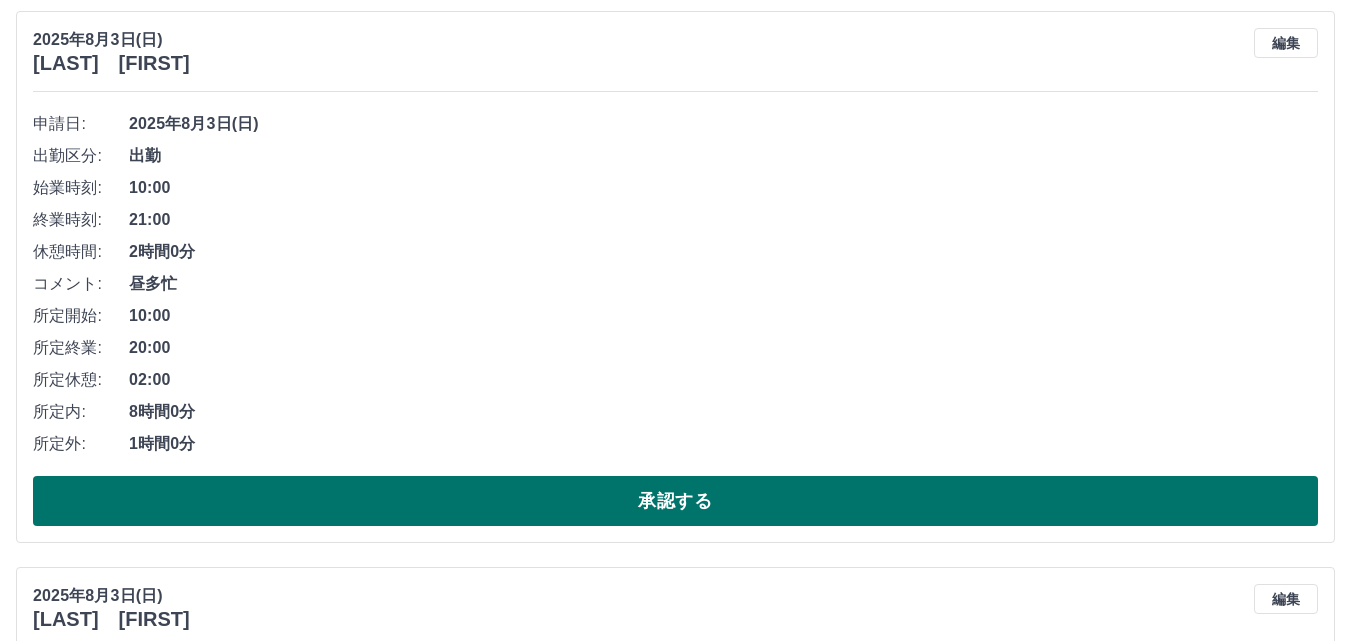 click on "承認する" at bounding box center [675, 501] 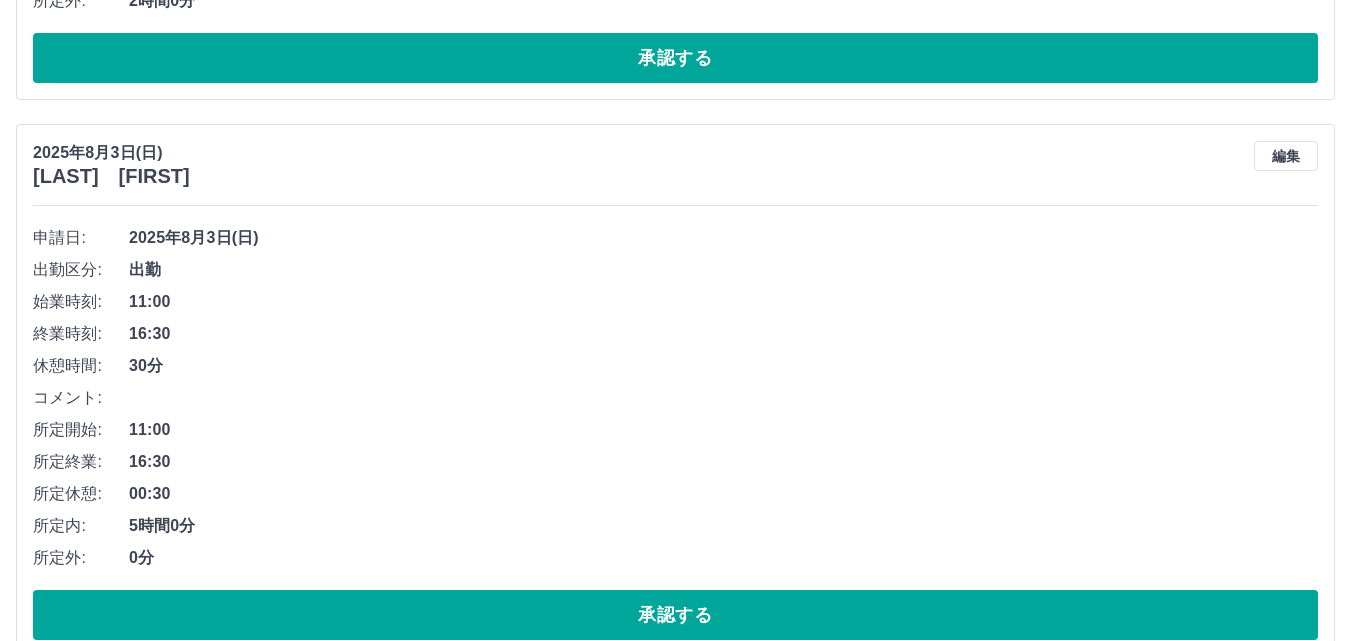 scroll, scrollTop: 7644, scrollLeft: 0, axis: vertical 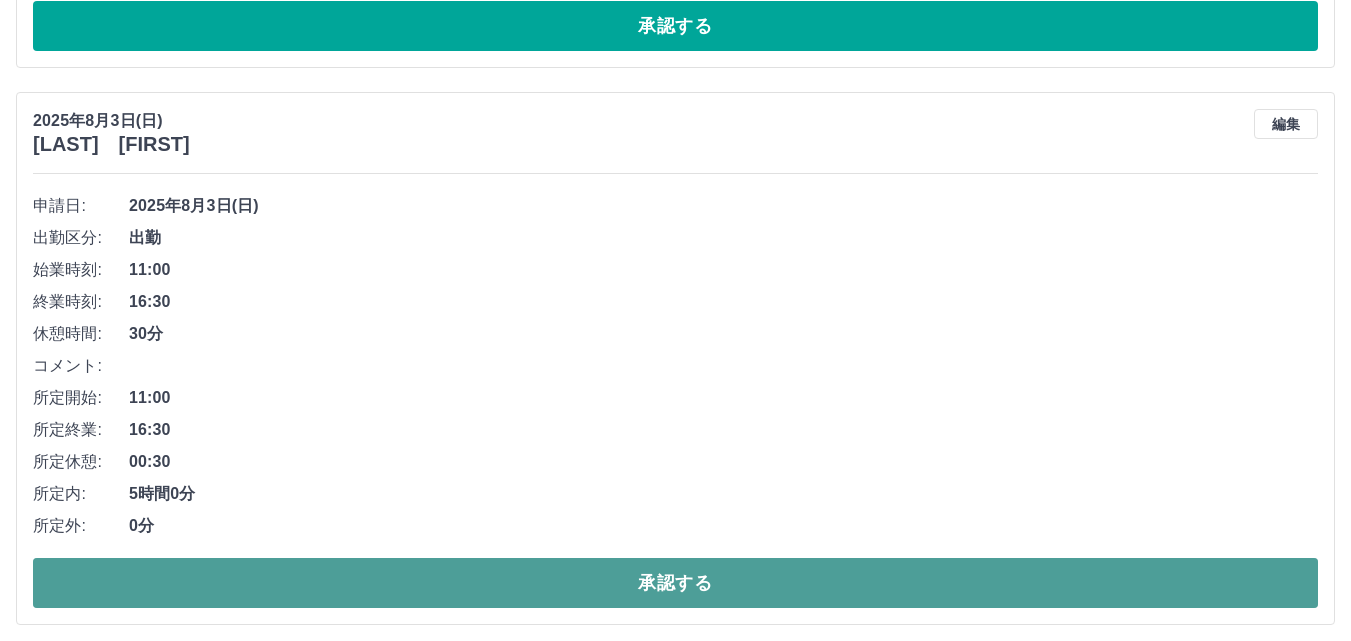 click on "承認する" at bounding box center (675, 583) 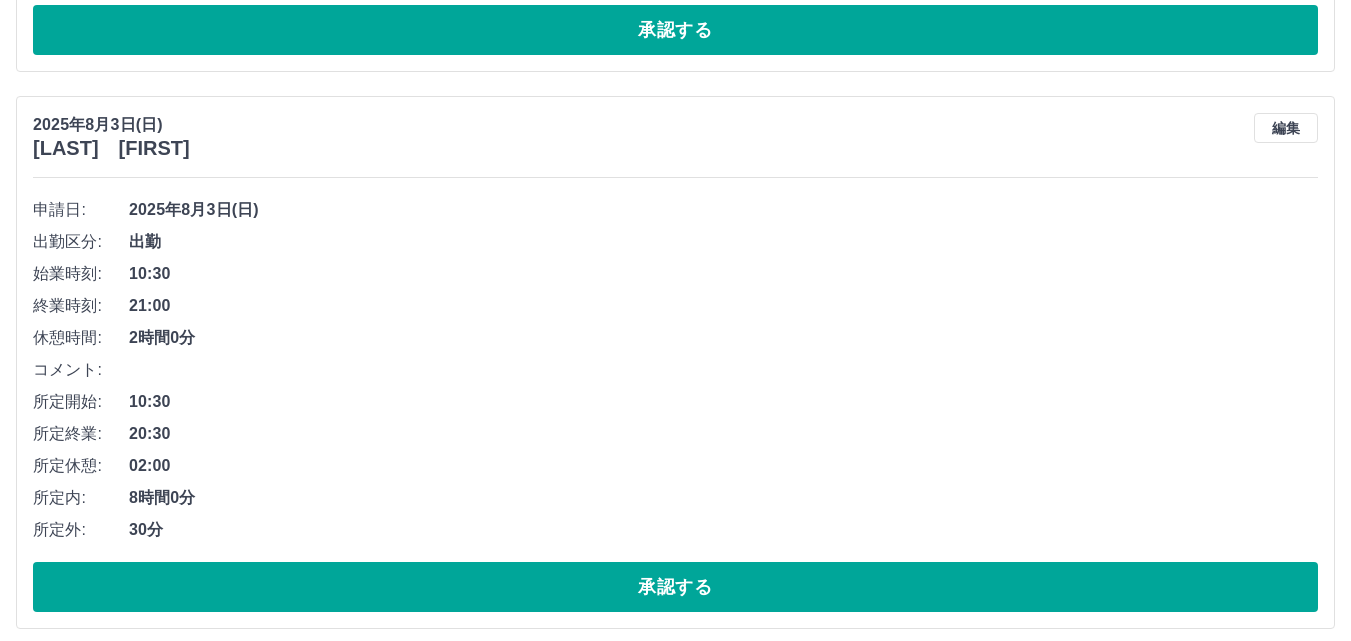 scroll, scrollTop: 9344, scrollLeft: 0, axis: vertical 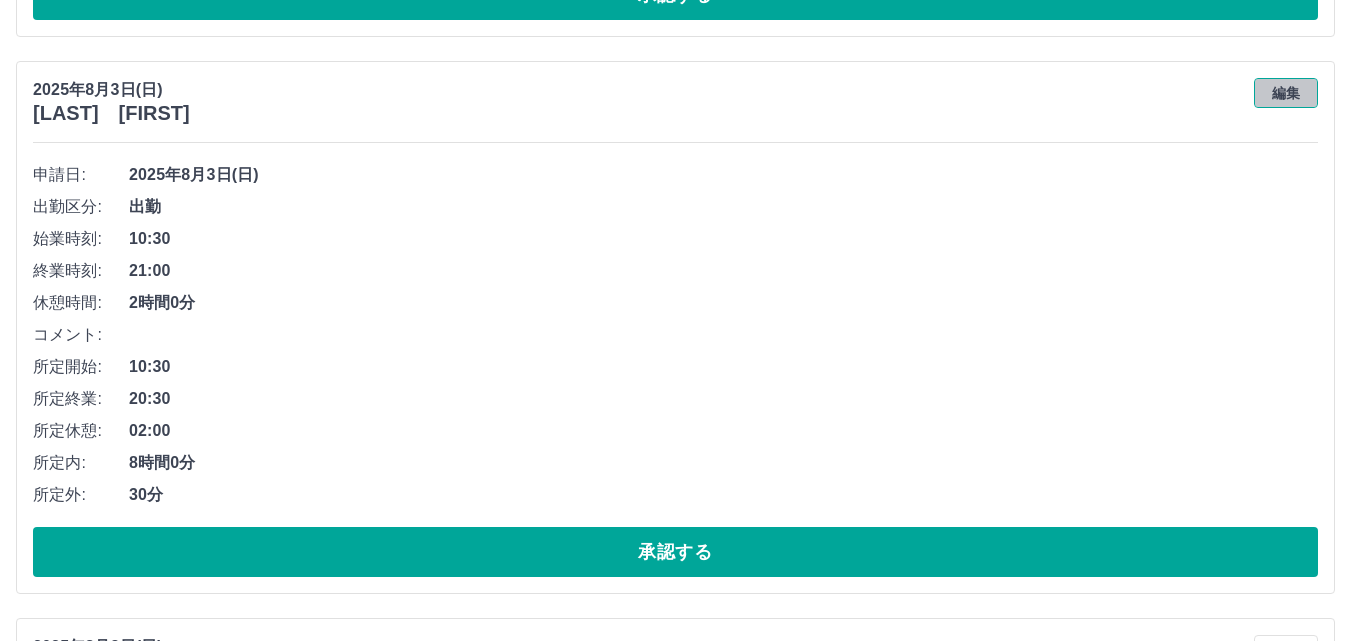 click on "編集" at bounding box center (1286, 93) 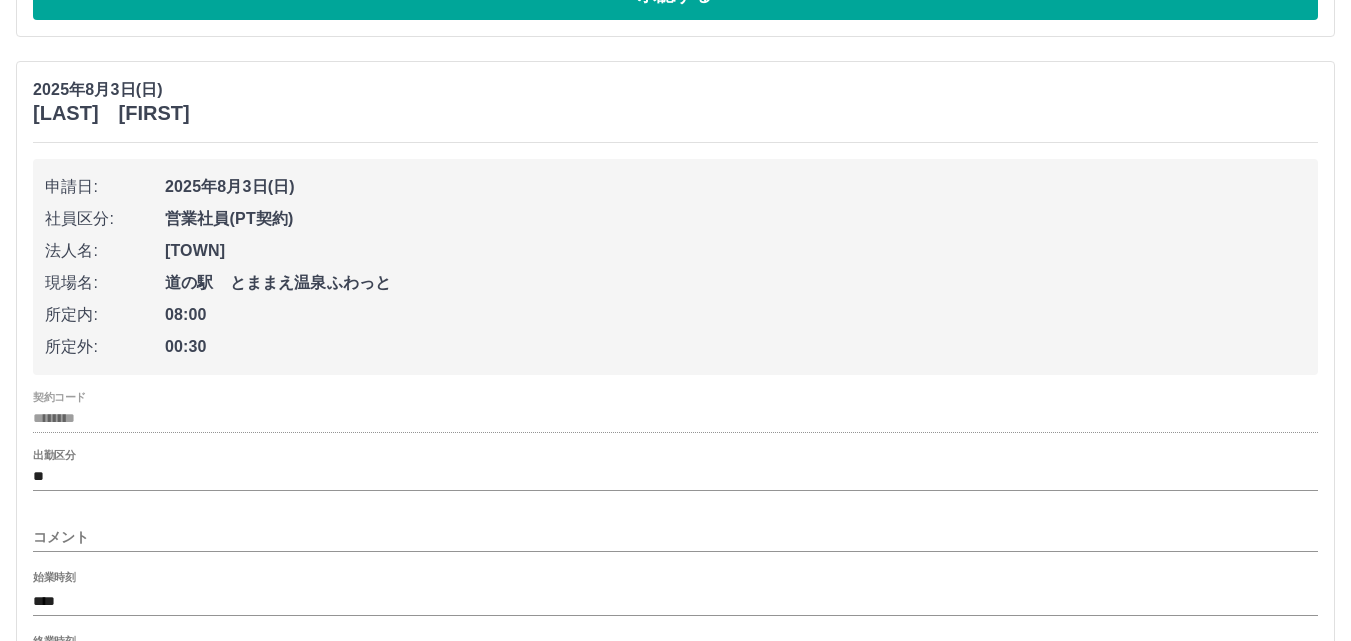 click on "コメント" at bounding box center (675, 537) 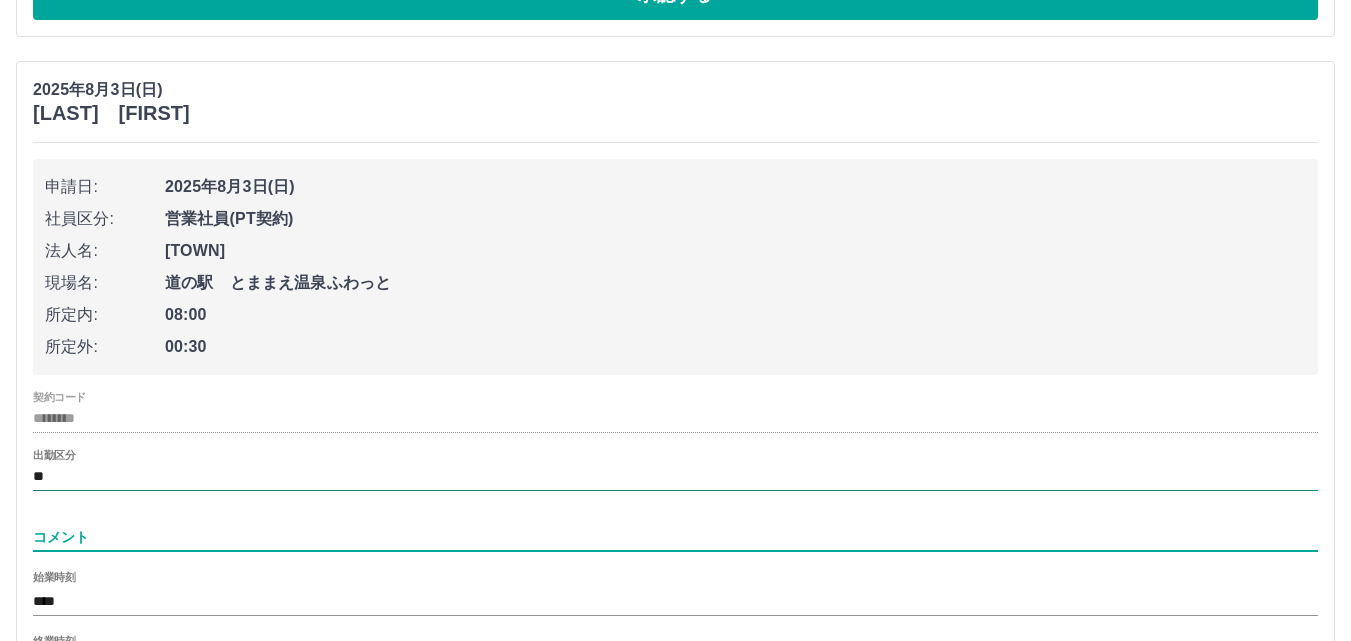 type on "***" 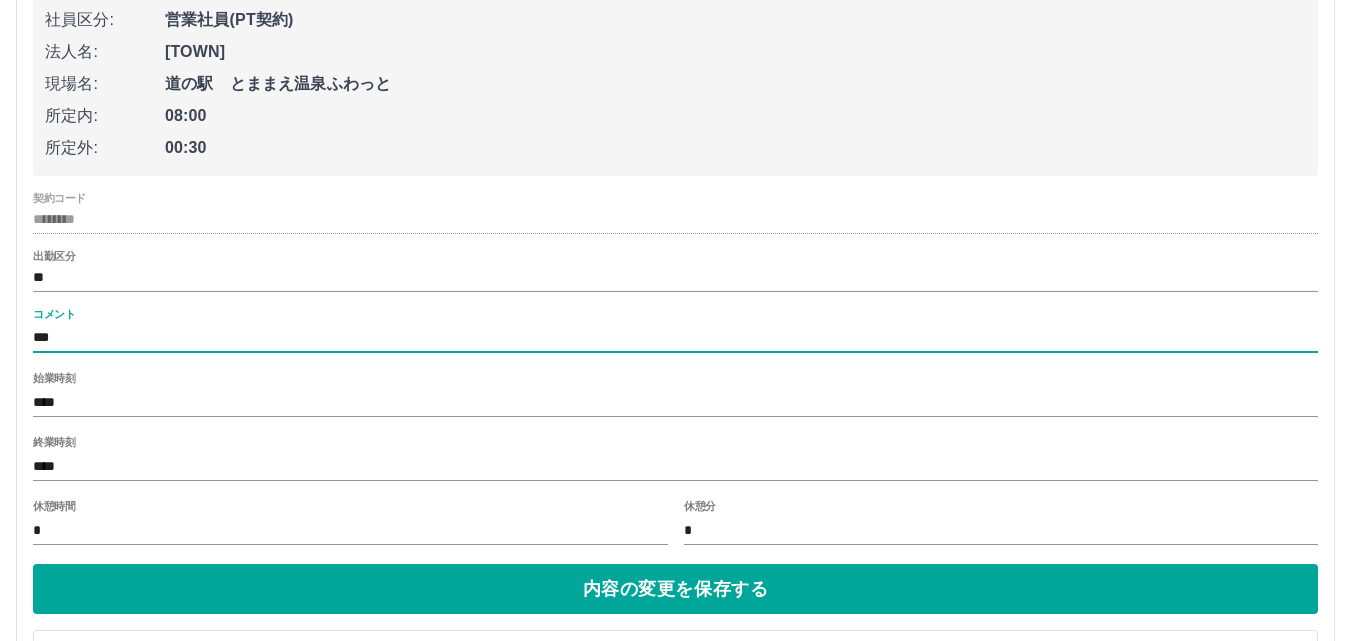 scroll, scrollTop: 9544, scrollLeft: 0, axis: vertical 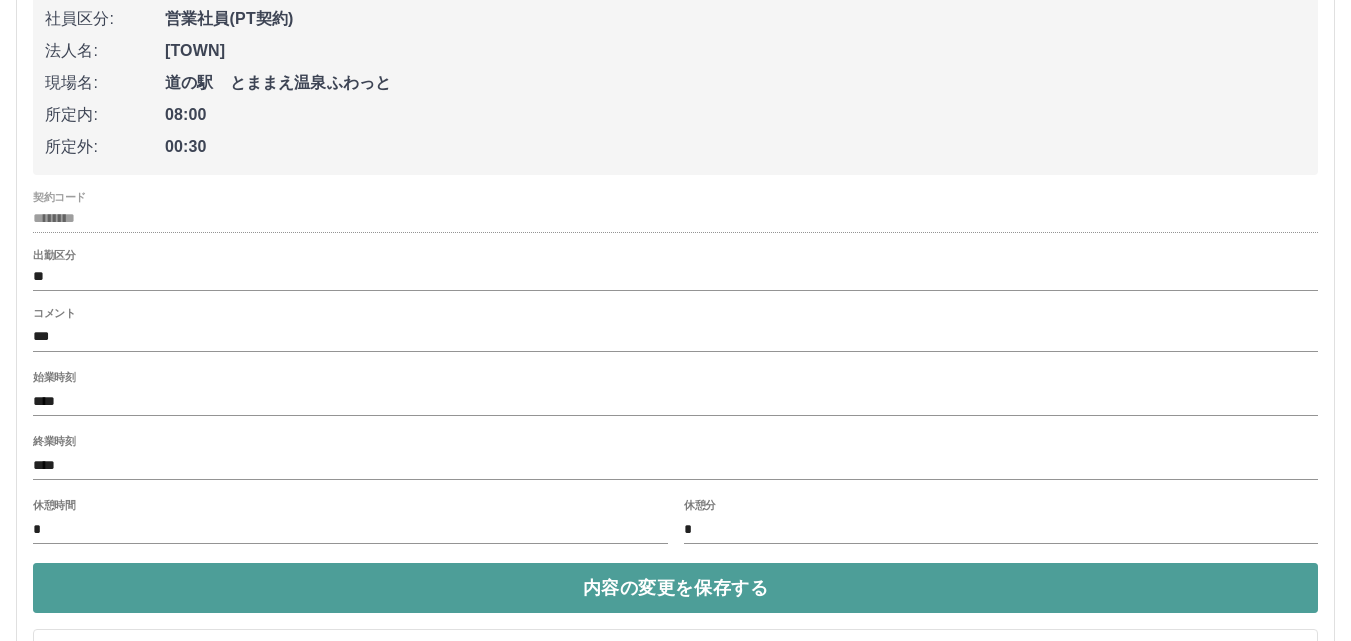 click on "内容の変更を保存する" at bounding box center (675, 588) 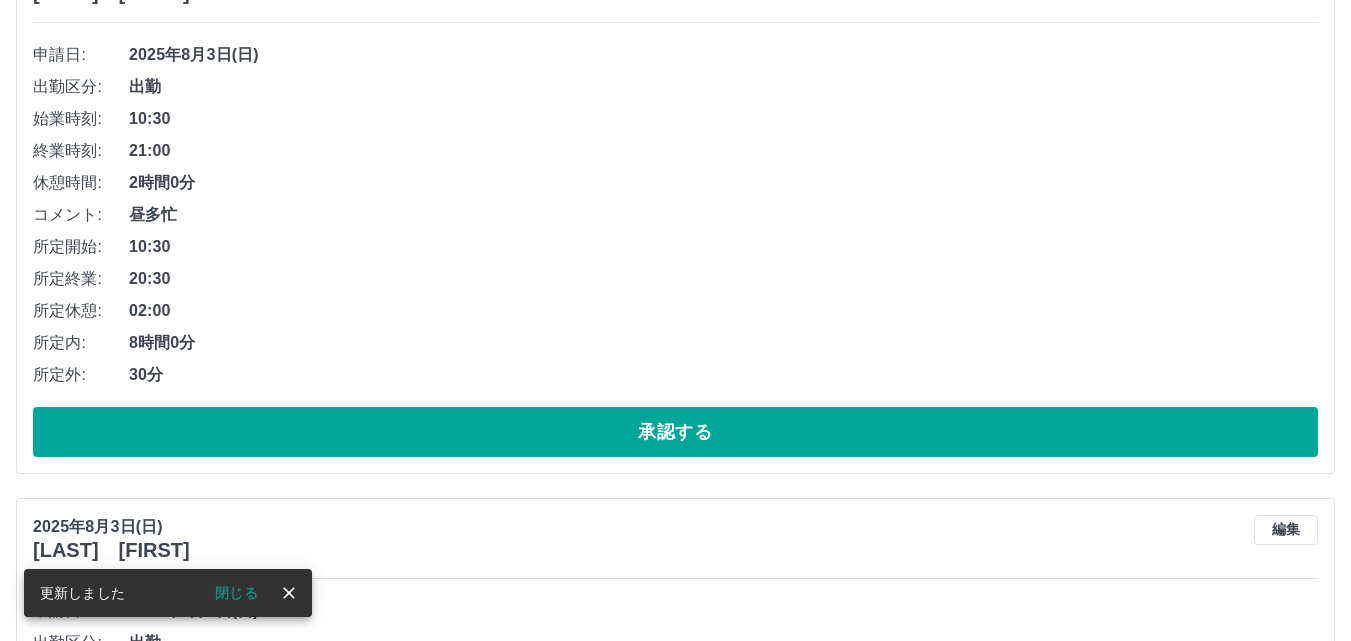 scroll, scrollTop: 9344, scrollLeft: 0, axis: vertical 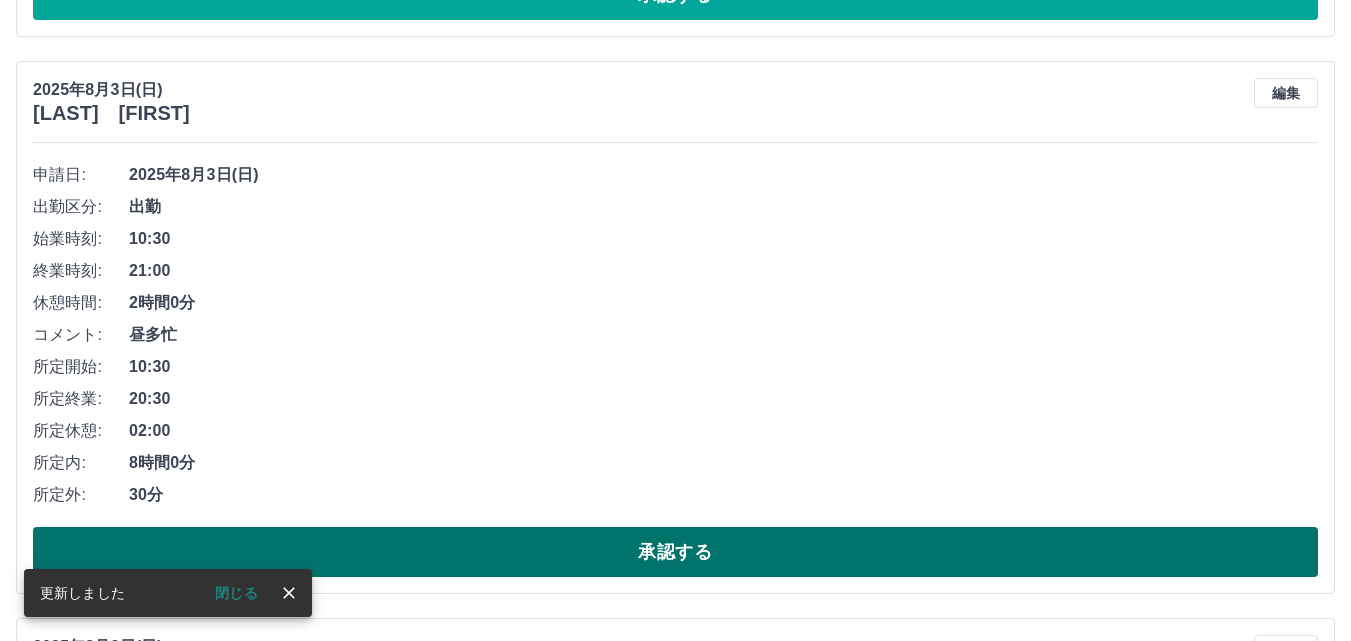 click on "承認する" at bounding box center (675, 552) 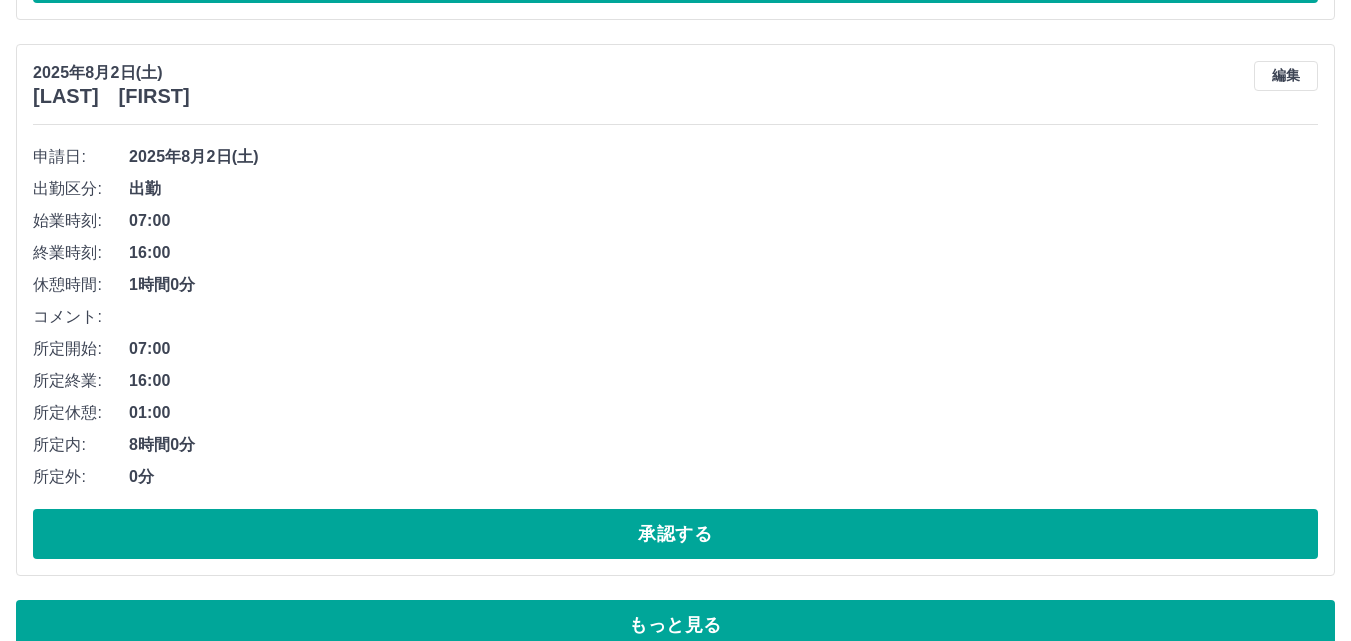 scroll, scrollTop: 13291, scrollLeft: 0, axis: vertical 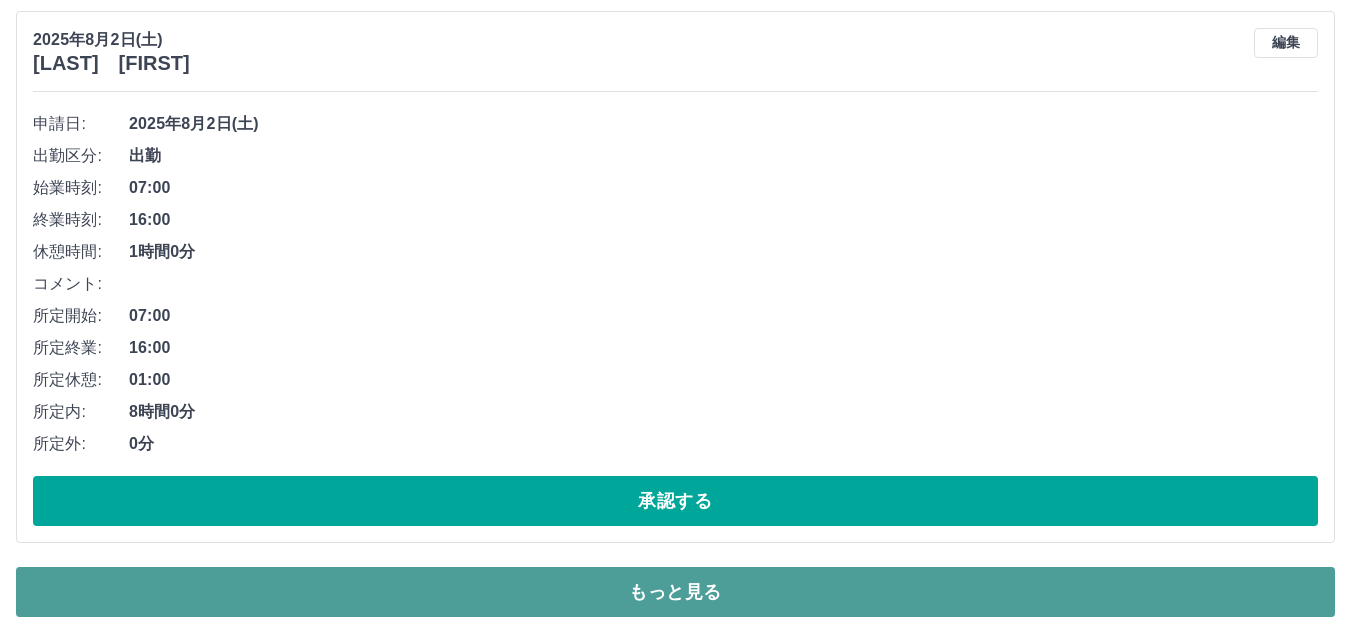 click on "もっと見る" at bounding box center [675, 592] 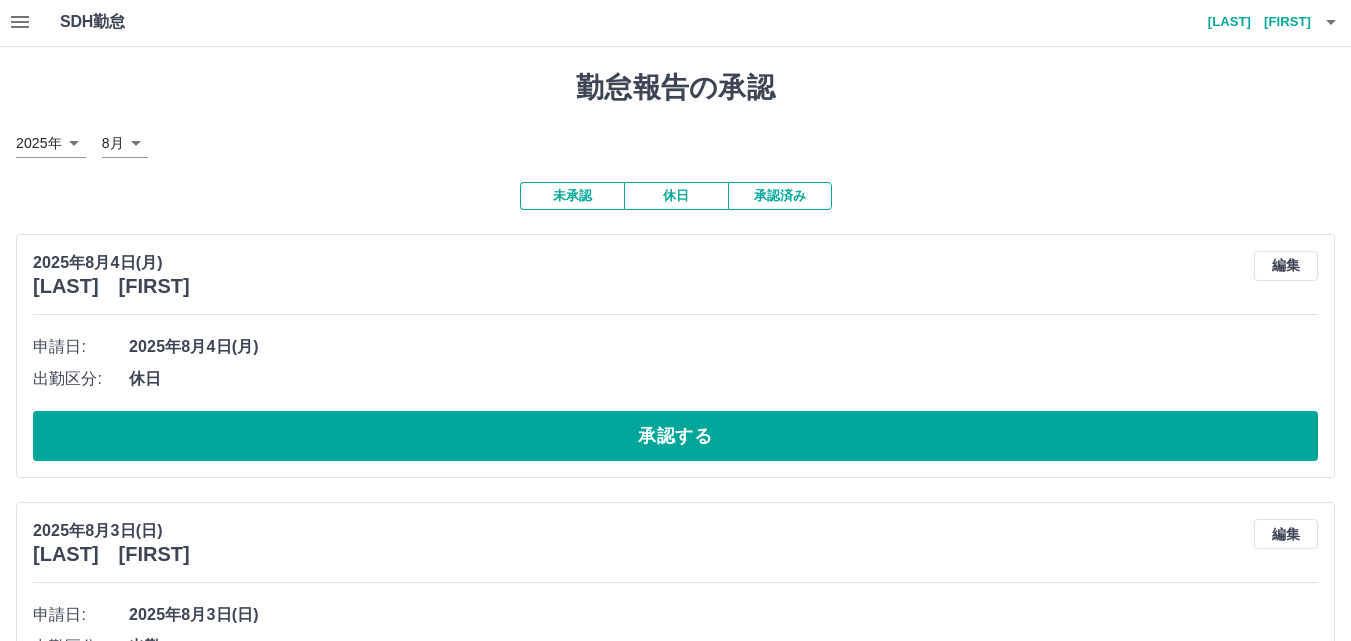 scroll, scrollTop: 0, scrollLeft: 0, axis: both 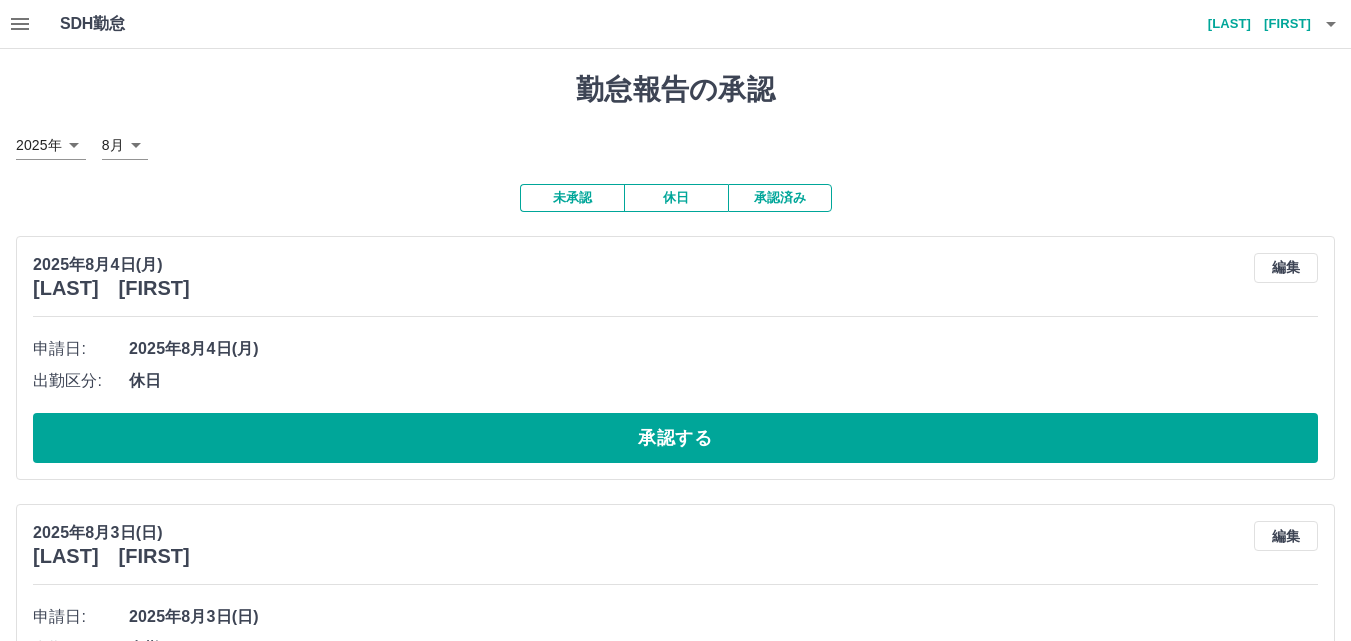 click on "承認済み" at bounding box center (780, 198) 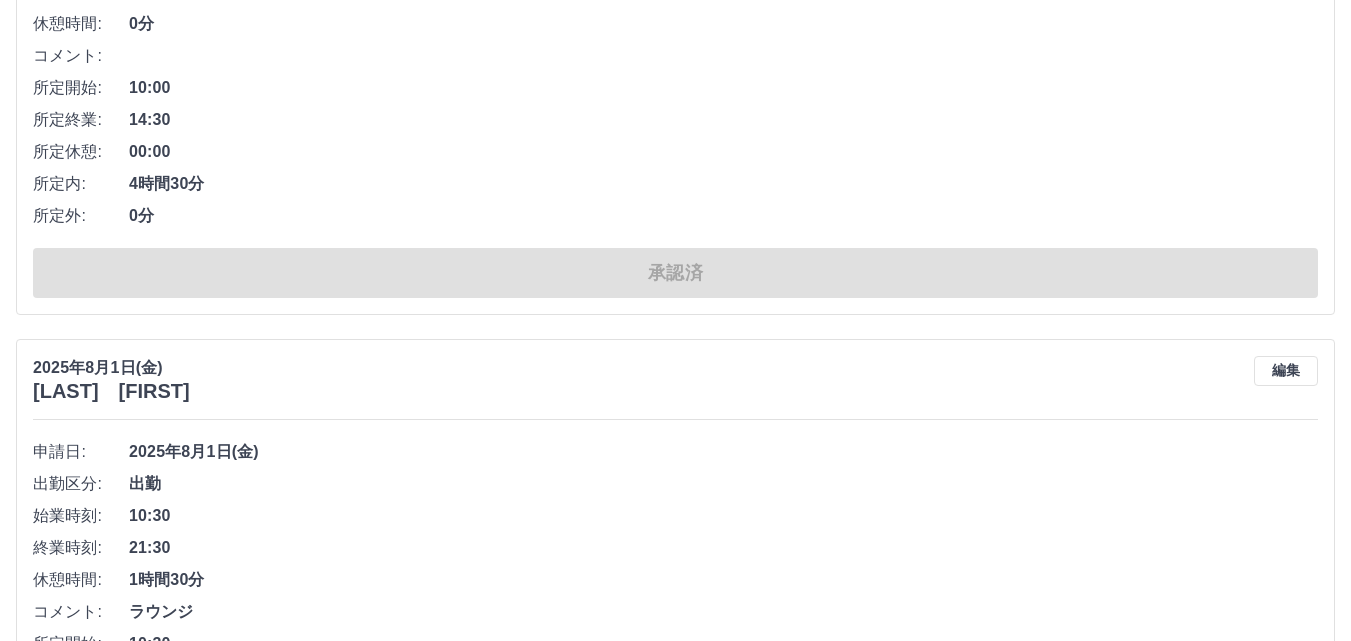 scroll, scrollTop: 12617, scrollLeft: 0, axis: vertical 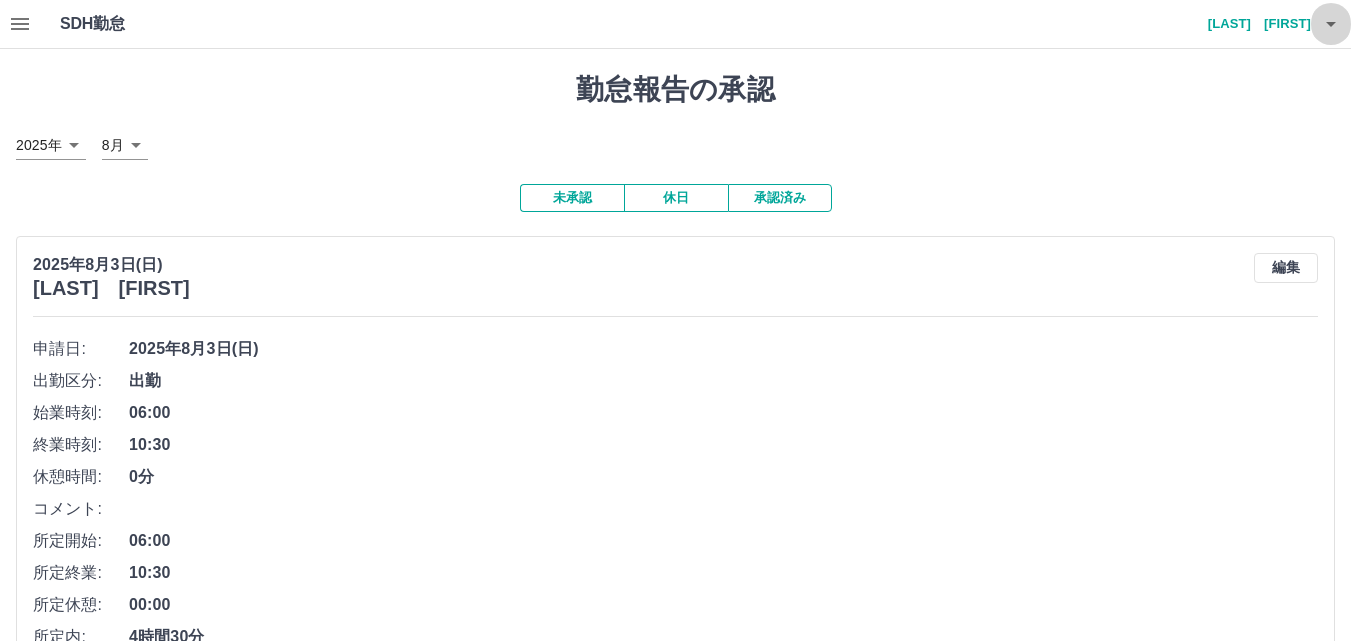 click 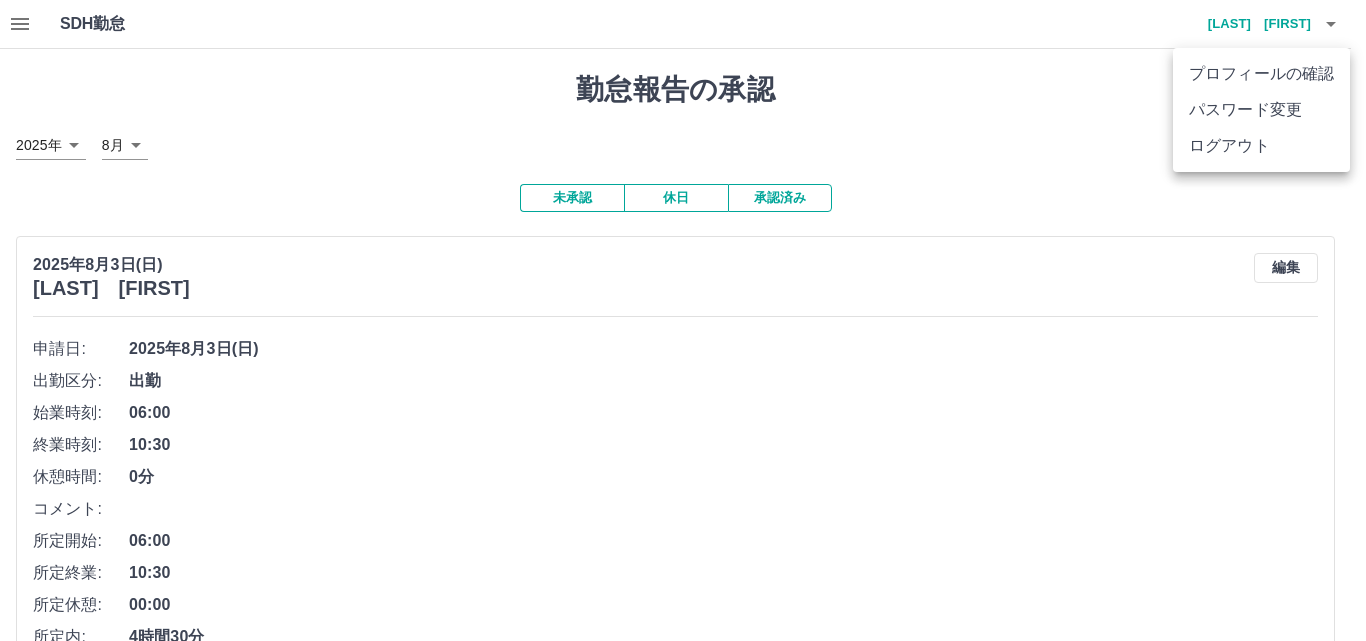 click on "ログアウト" at bounding box center (1261, 146) 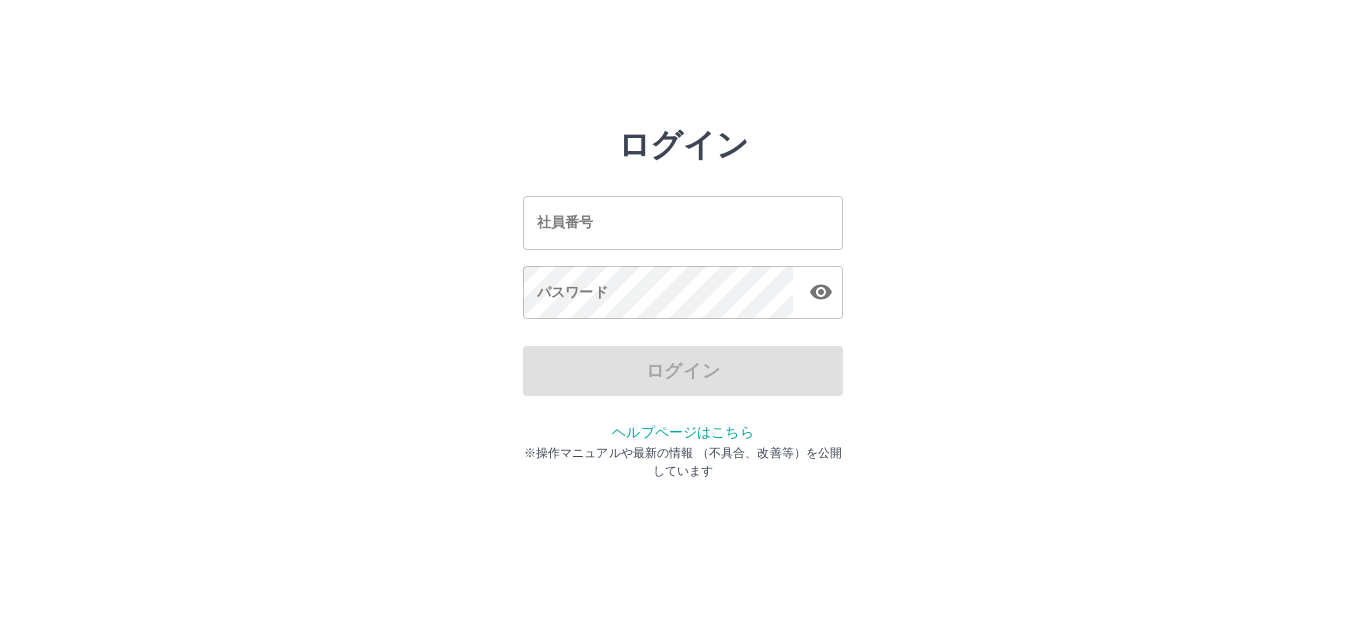scroll, scrollTop: 0, scrollLeft: 0, axis: both 